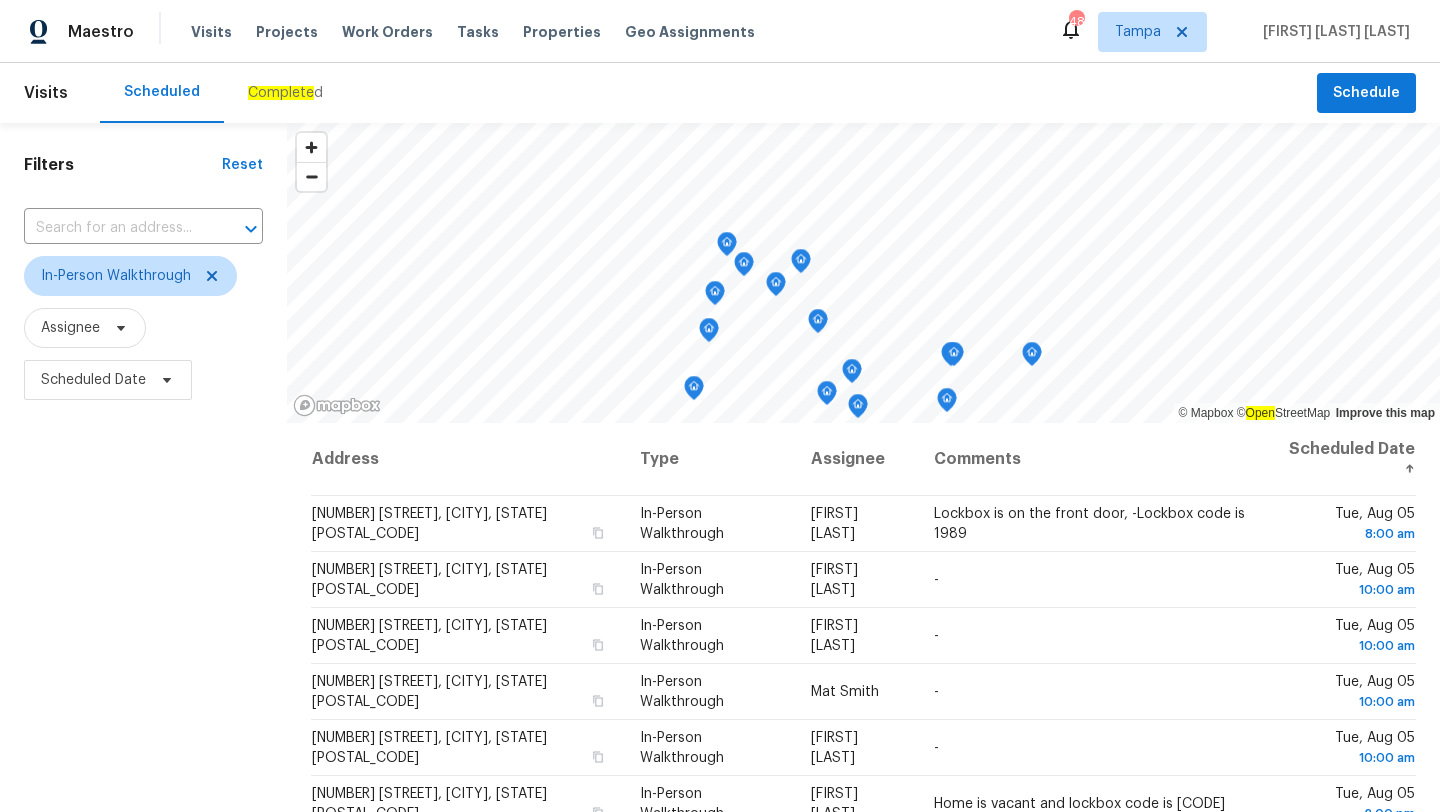 scroll, scrollTop: 0, scrollLeft: 0, axis: both 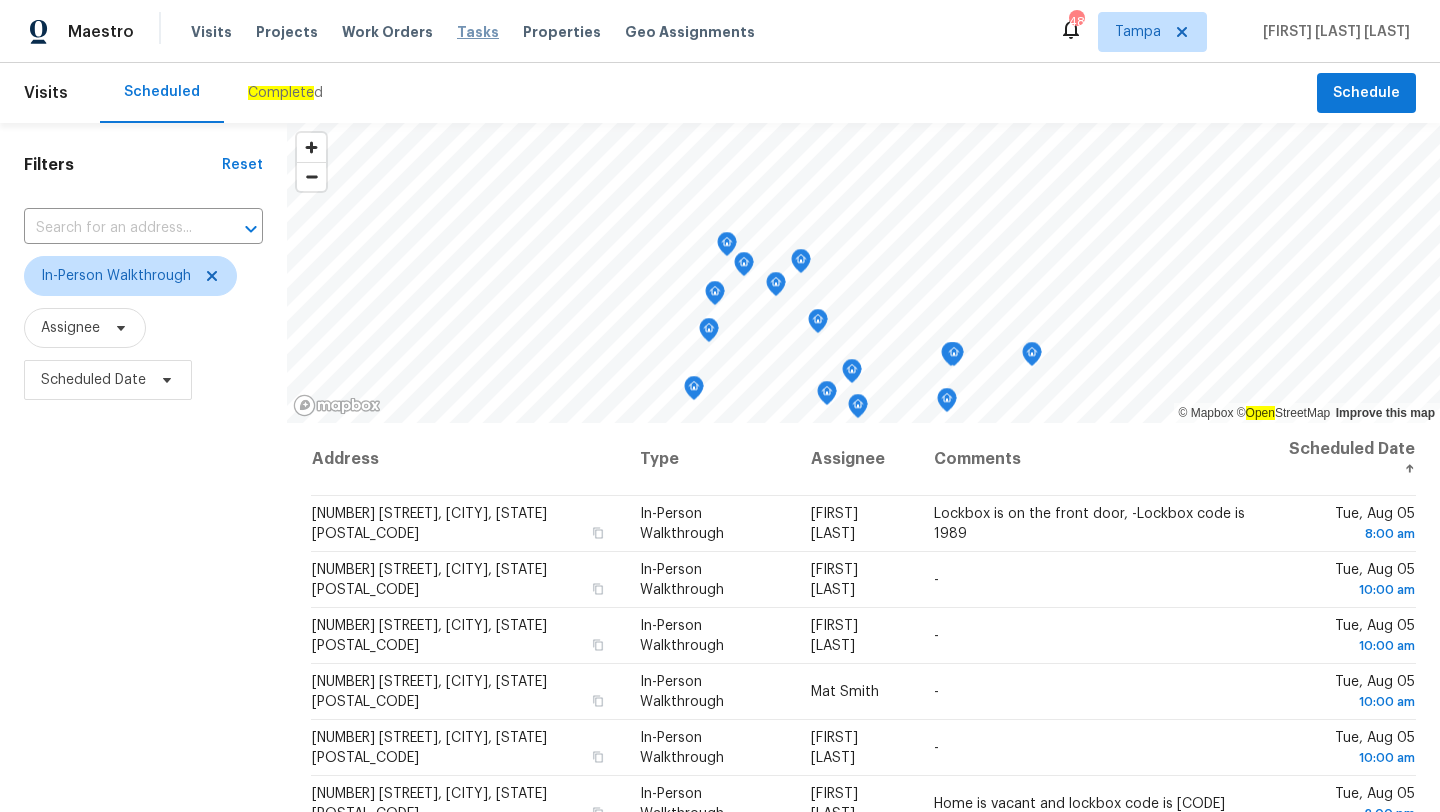 click on "Tasks" at bounding box center [478, 32] 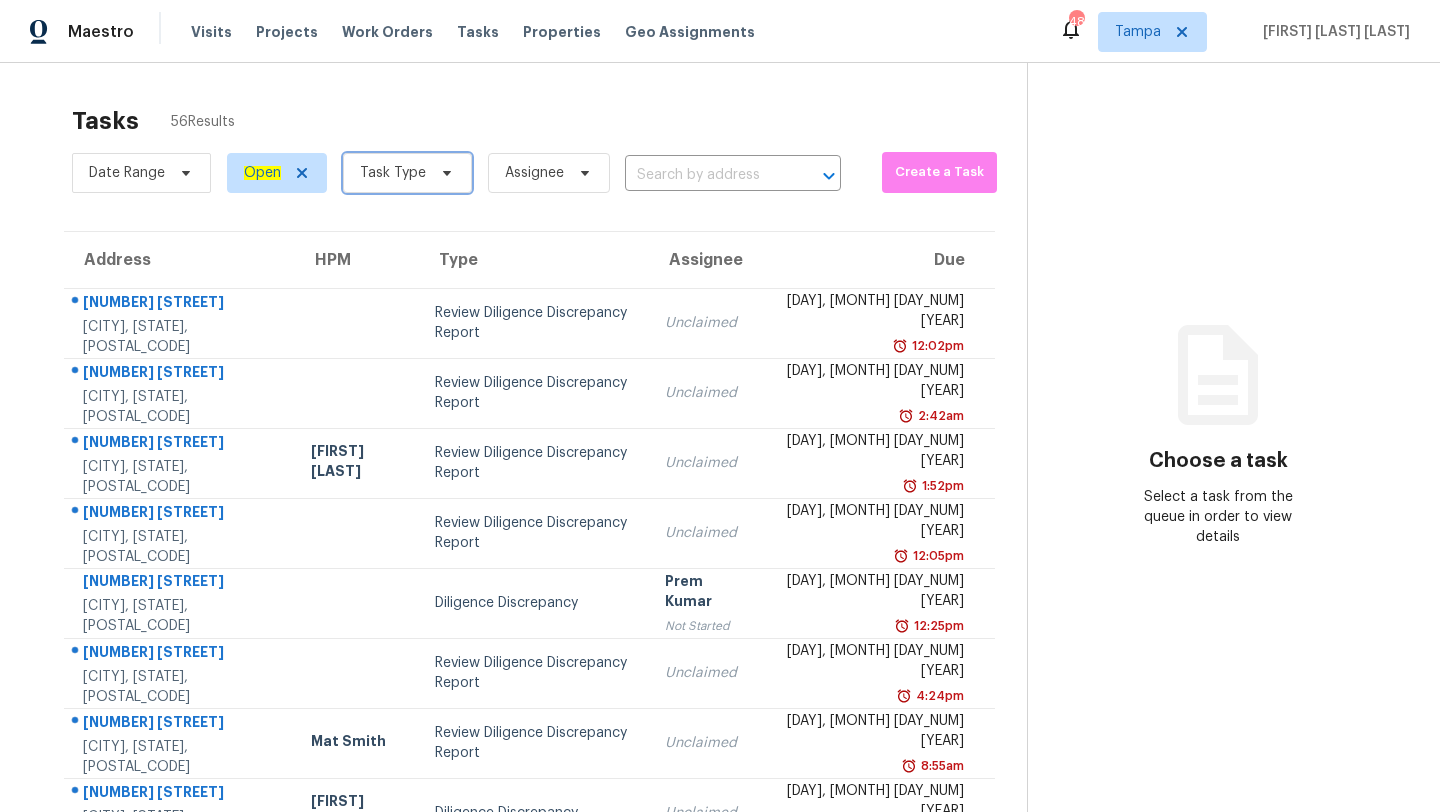 click 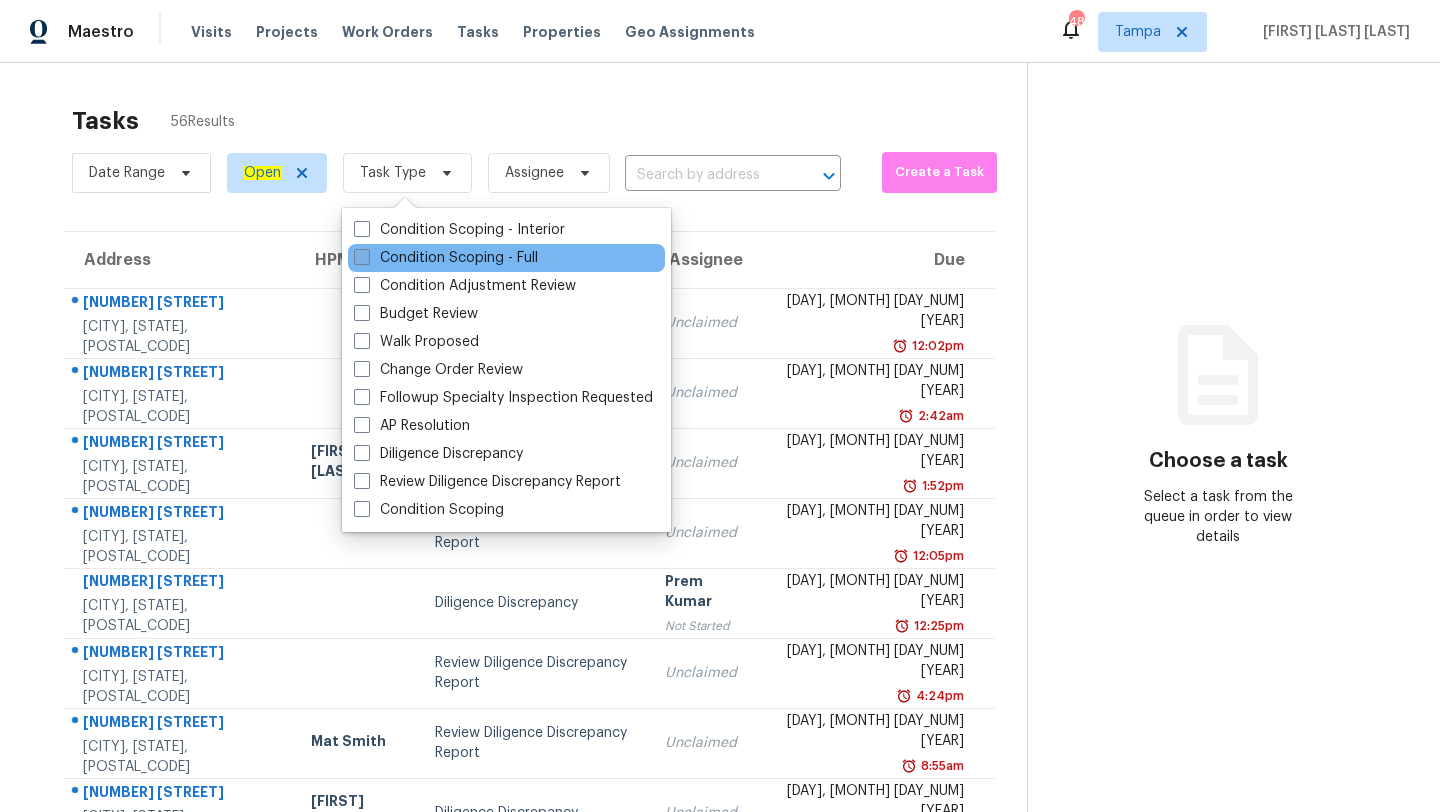 click on "Condition Scoping - Full" at bounding box center (446, 258) 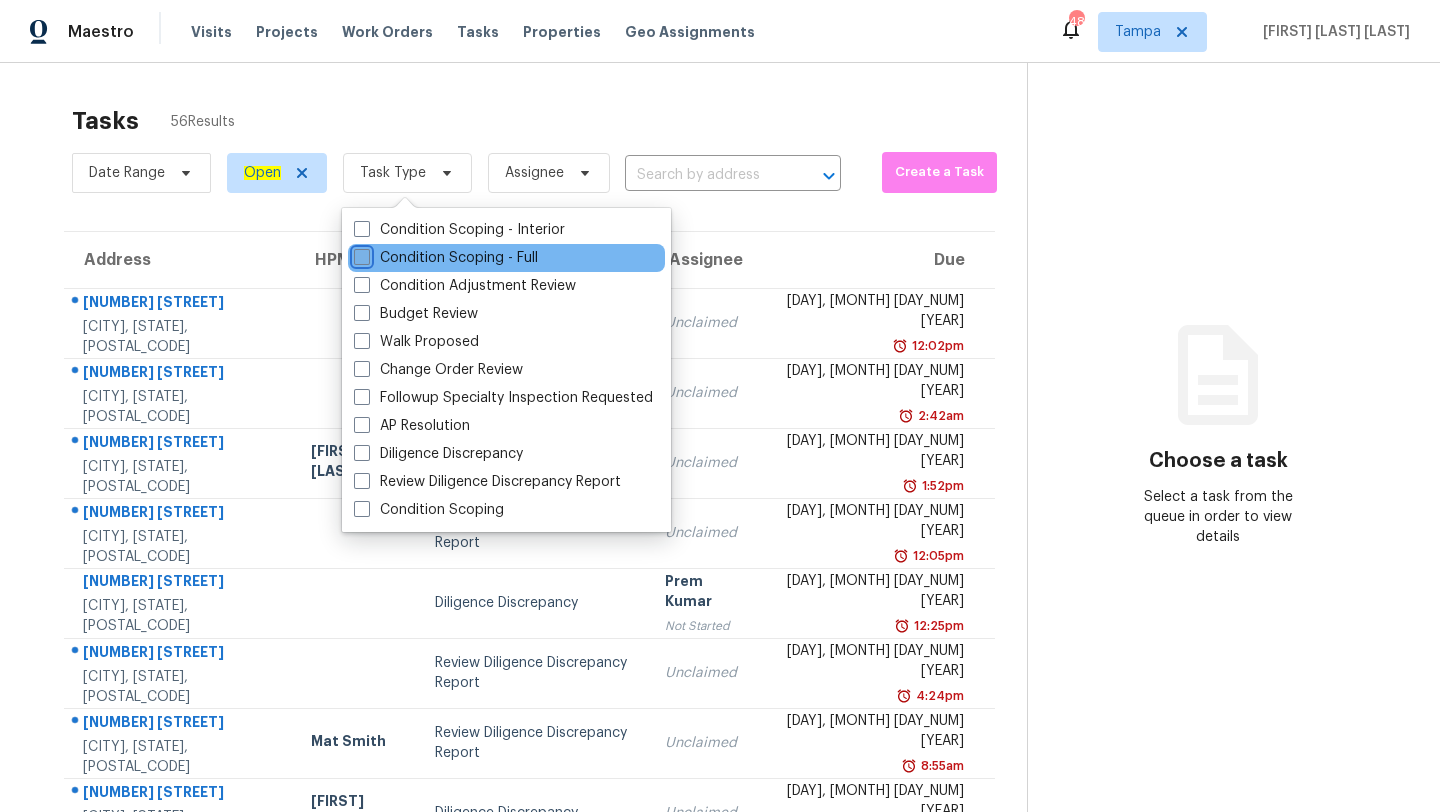 click on "Condition Scoping - Full" at bounding box center [360, 254] 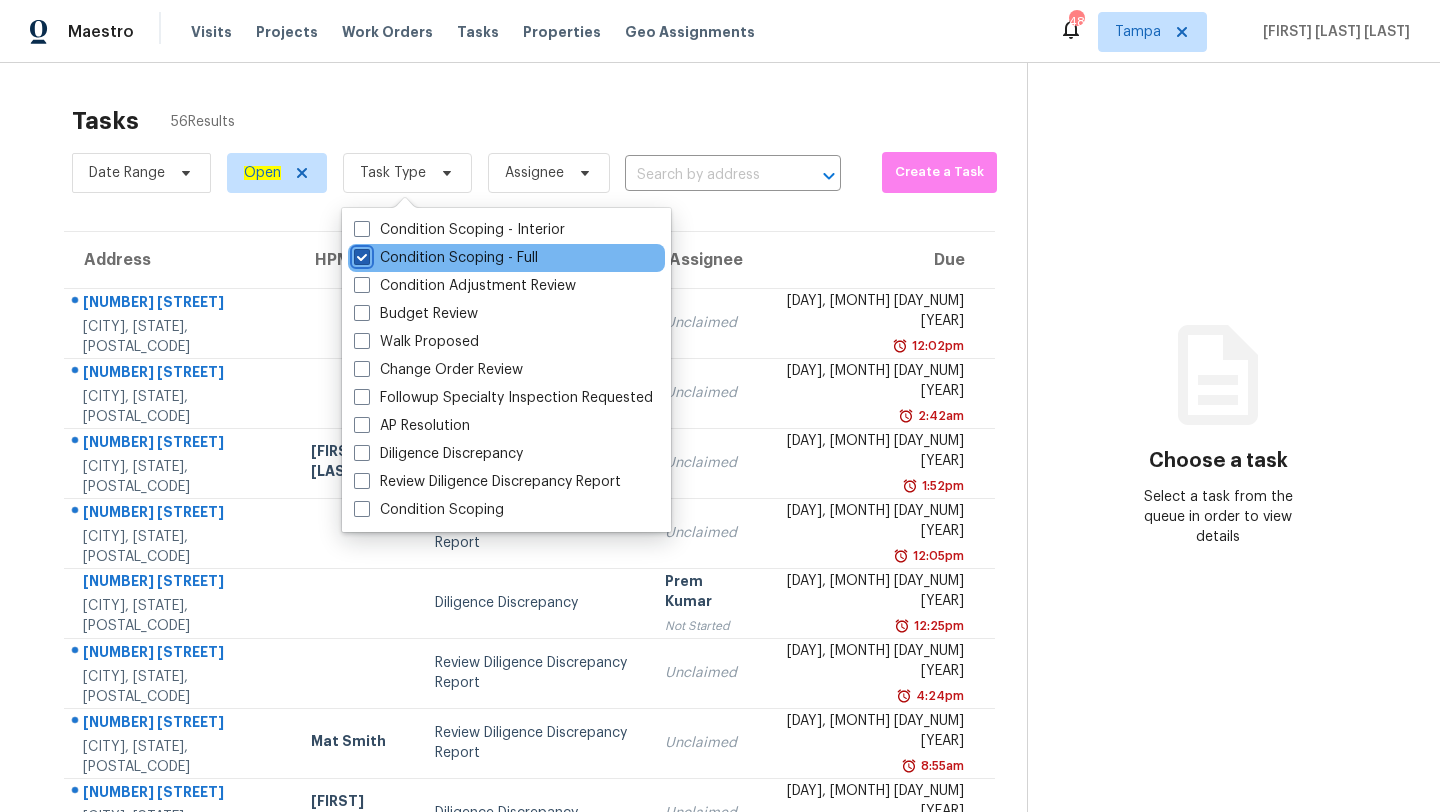 checkbox on "true" 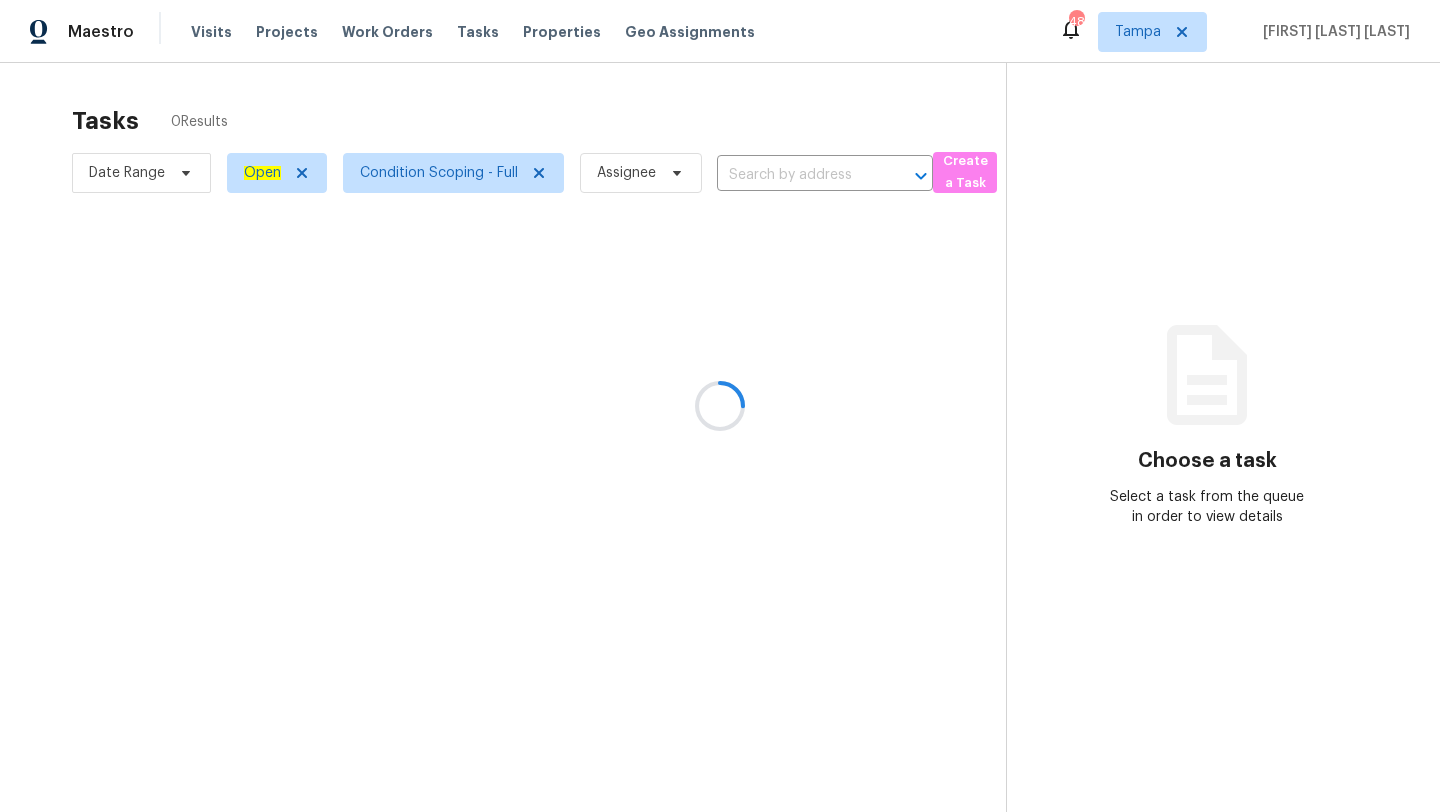 click at bounding box center [720, 406] 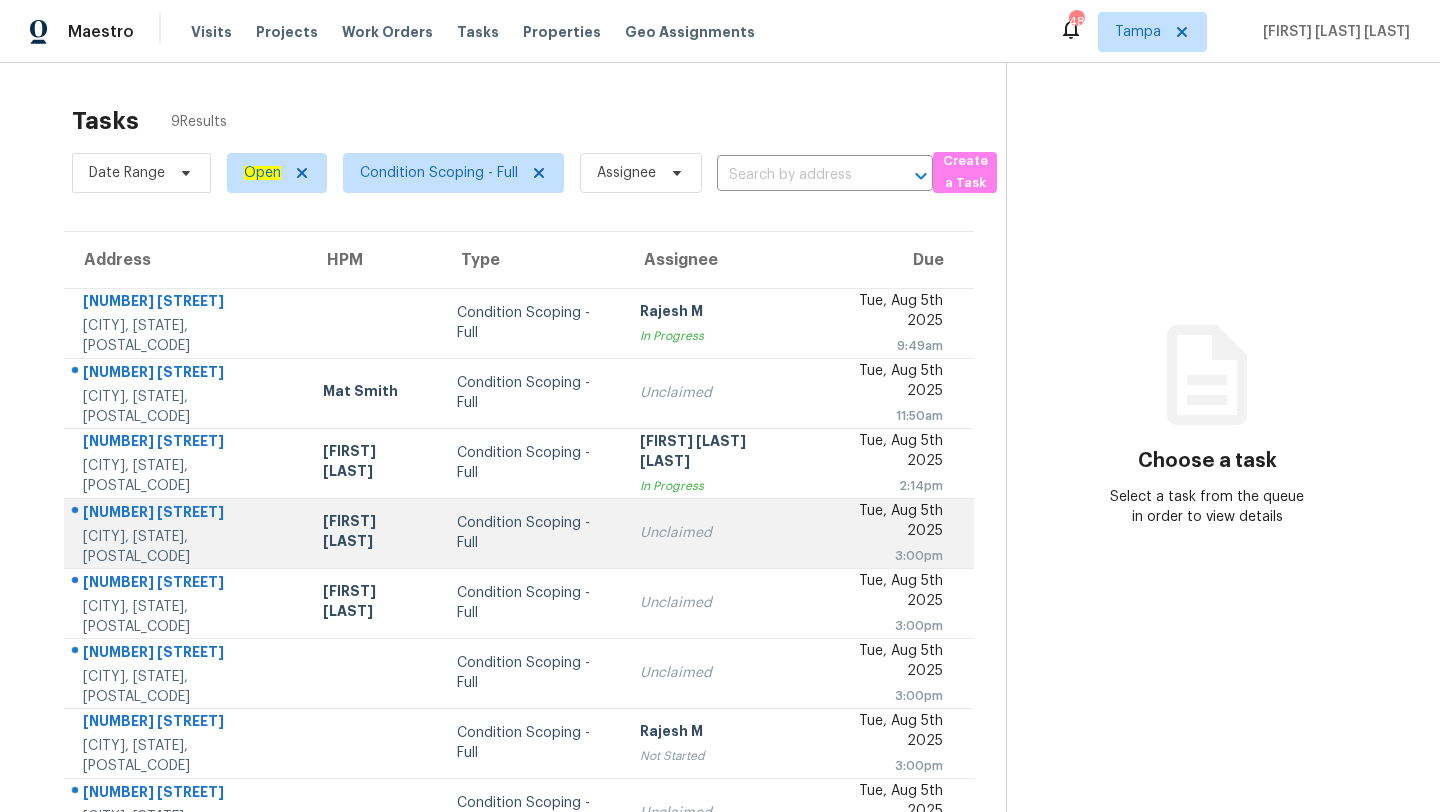 scroll, scrollTop: 122, scrollLeft: 0, axis: vertical 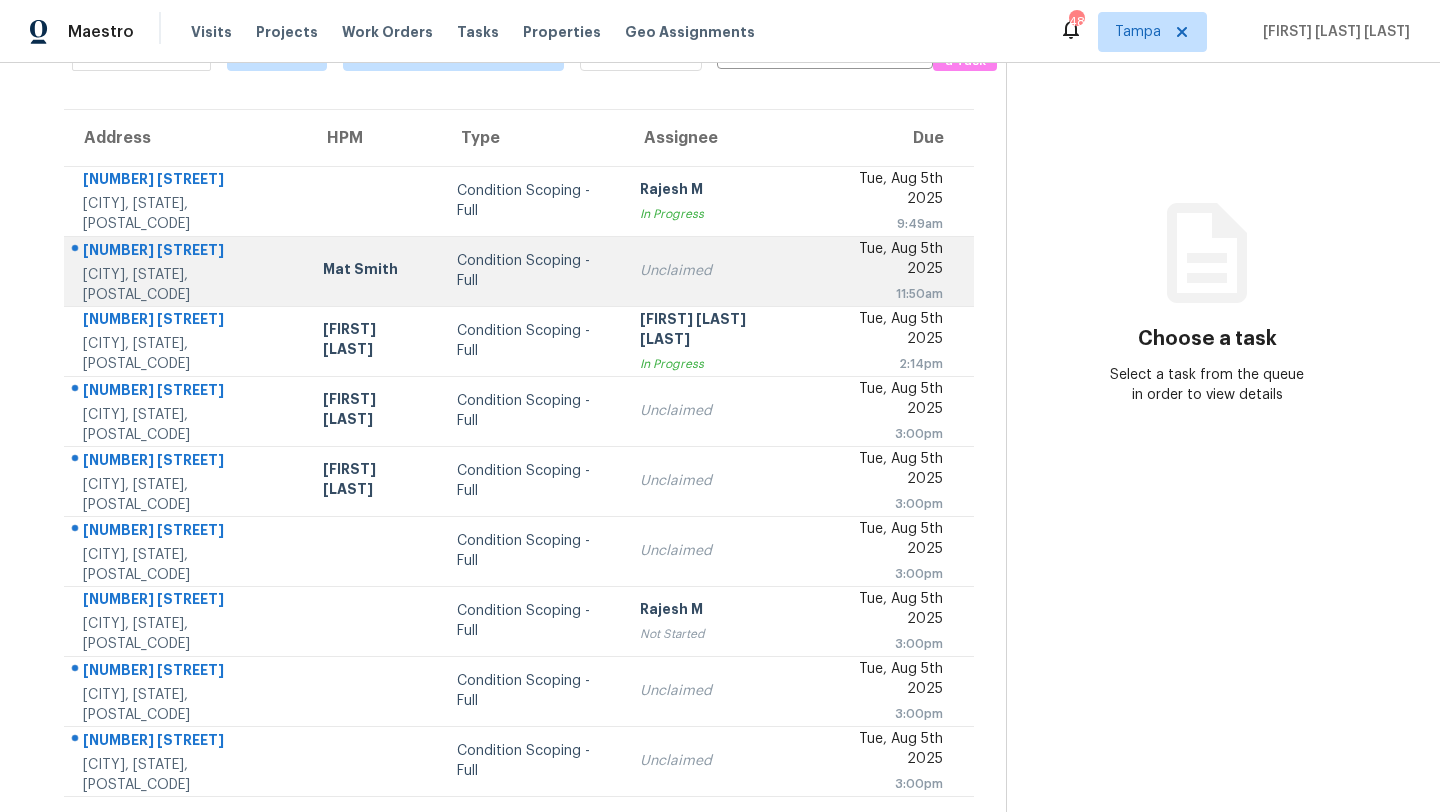 click on "Unclaimed" at bounding box center [716, 271] 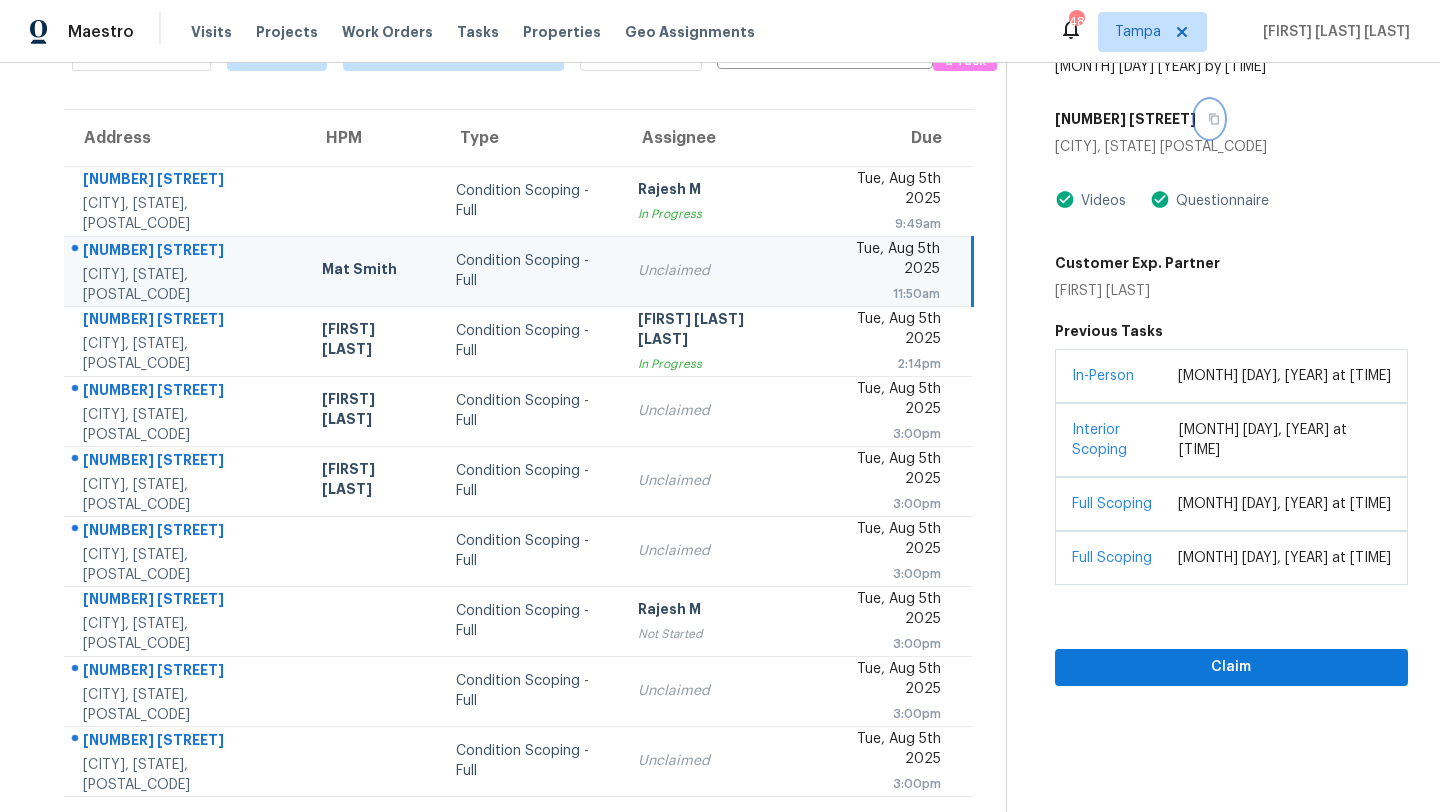 click 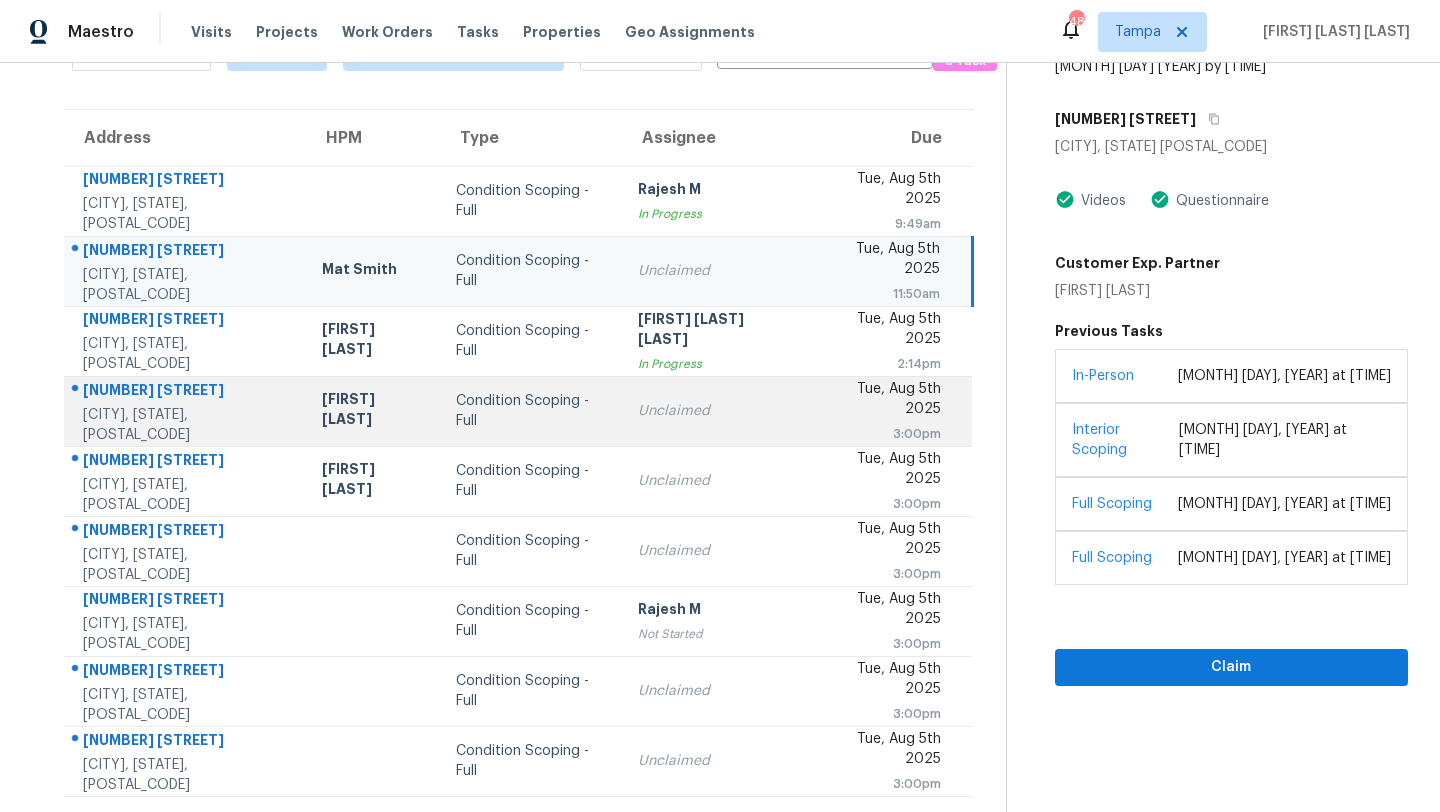 click on "Unclaimed" at bounding box center [714, 411] 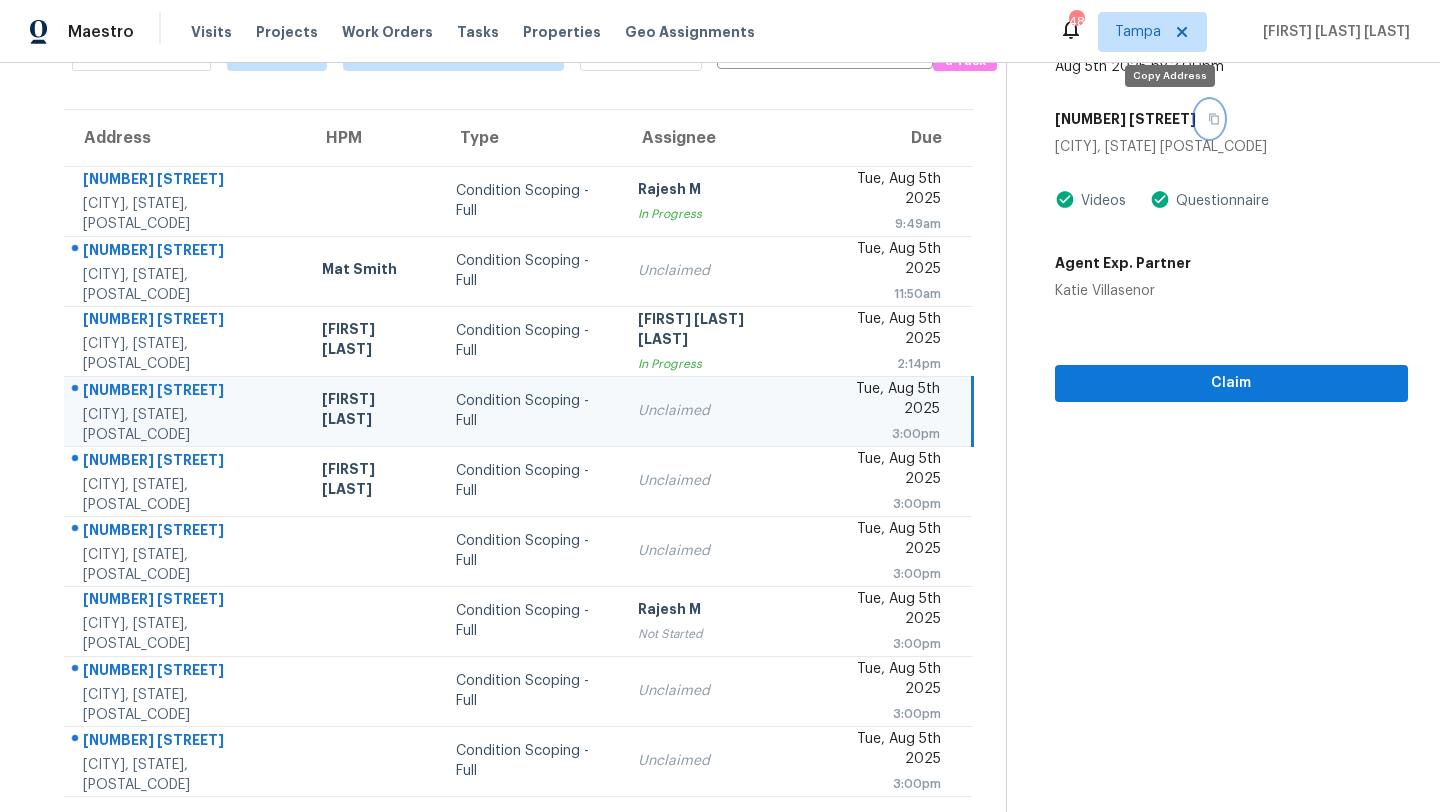 click at bounding box center (1209, 119) 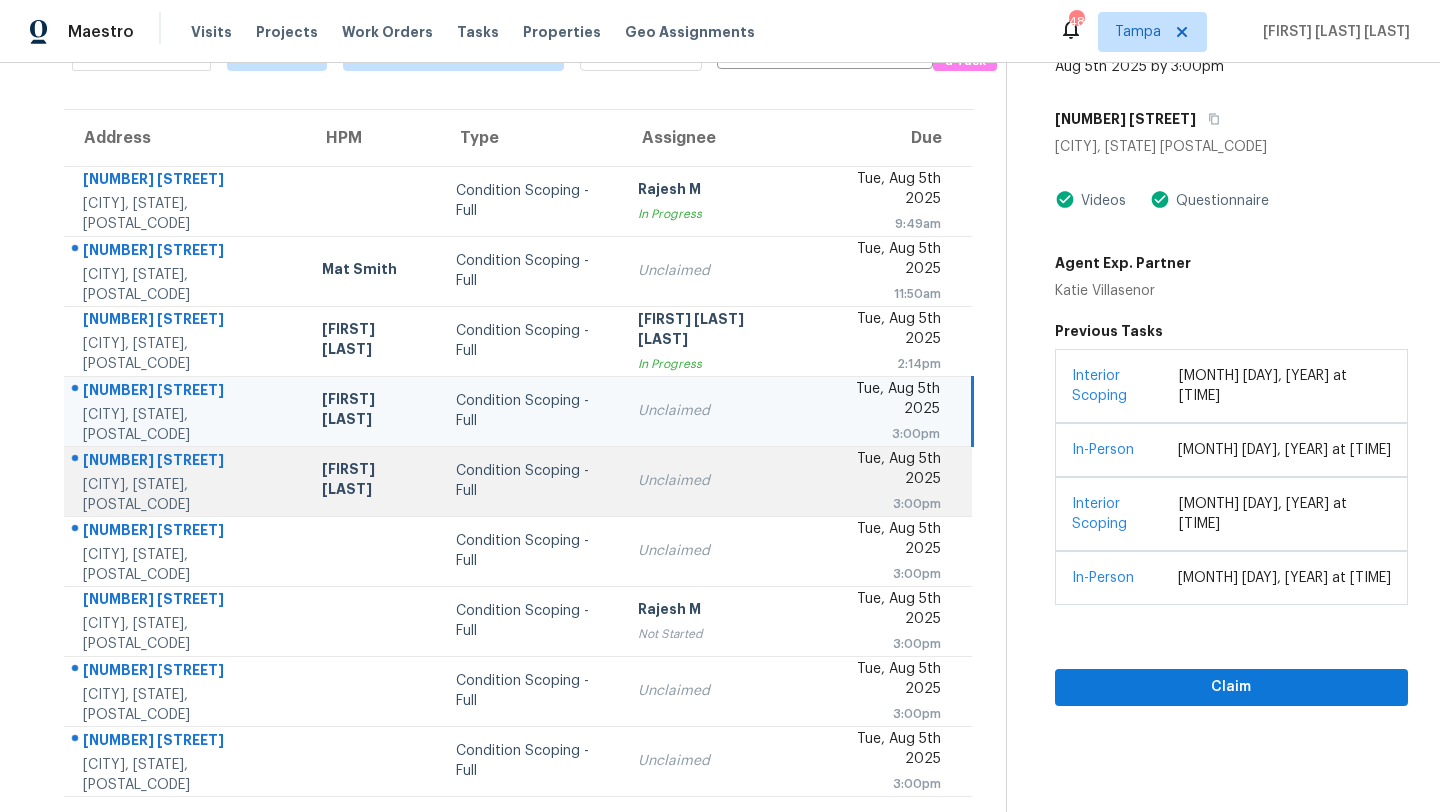 click on "Condition Scoping - Full" at bounding box center (531, 481) 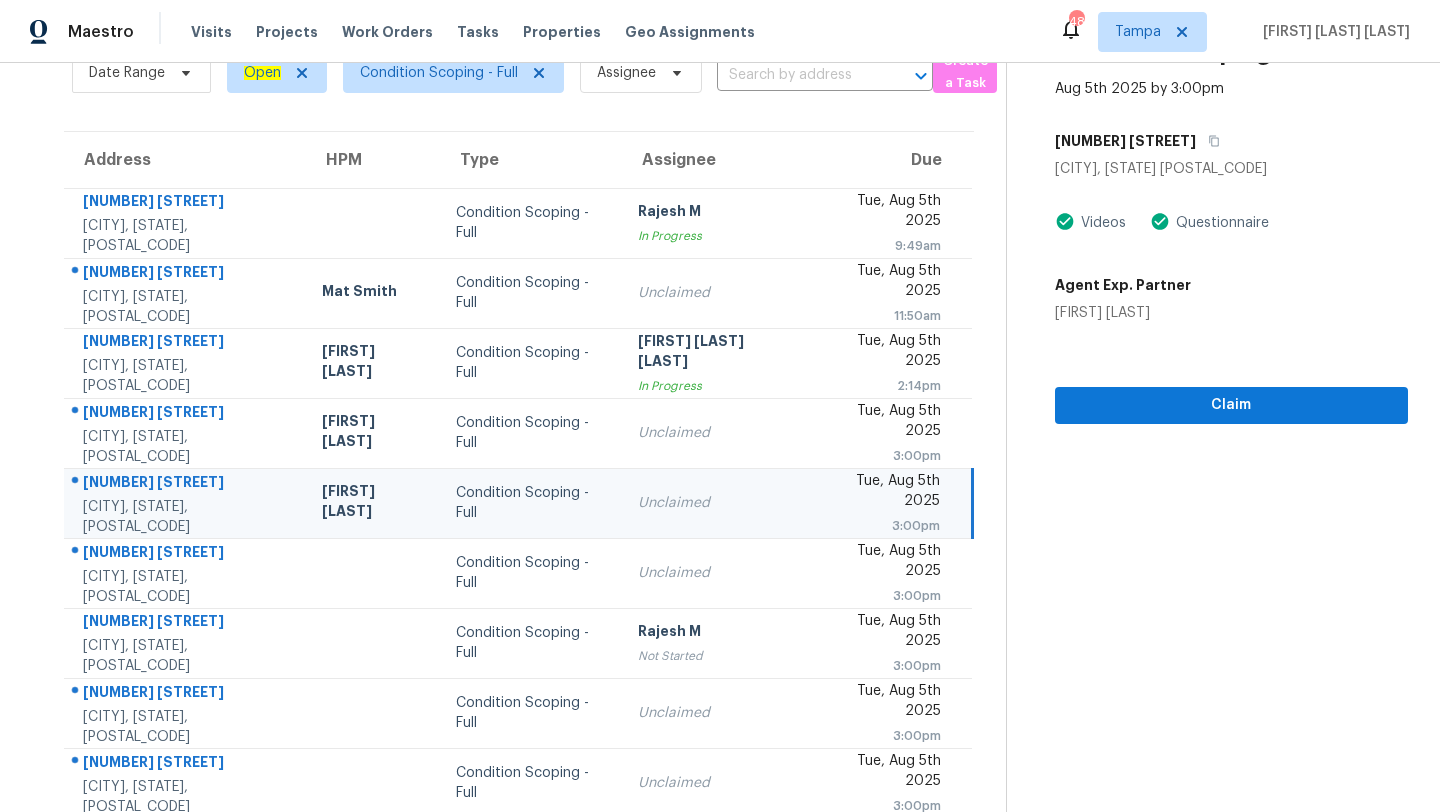 scroll, scrollTop: 78, scrollLeft: 0, axis: vertical 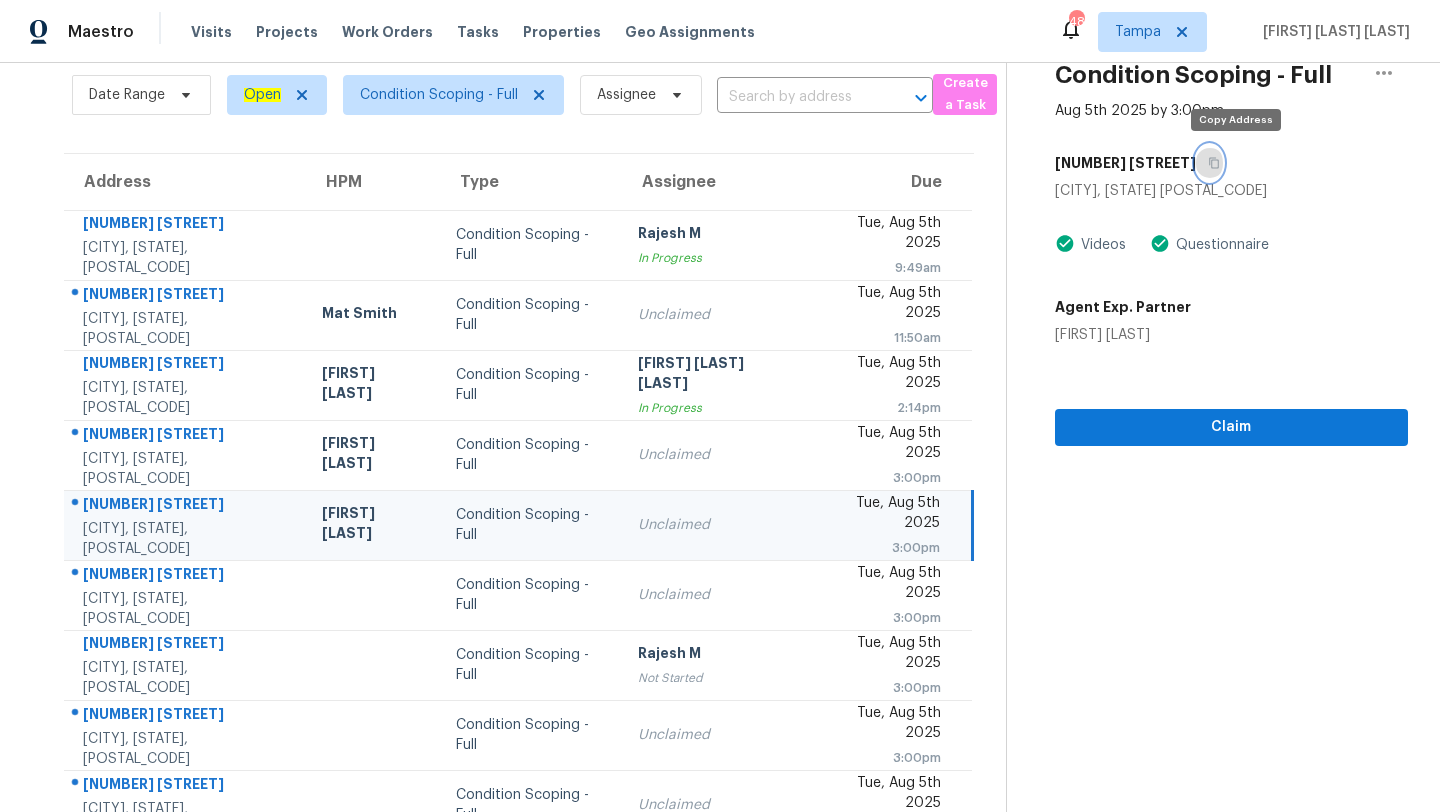 click 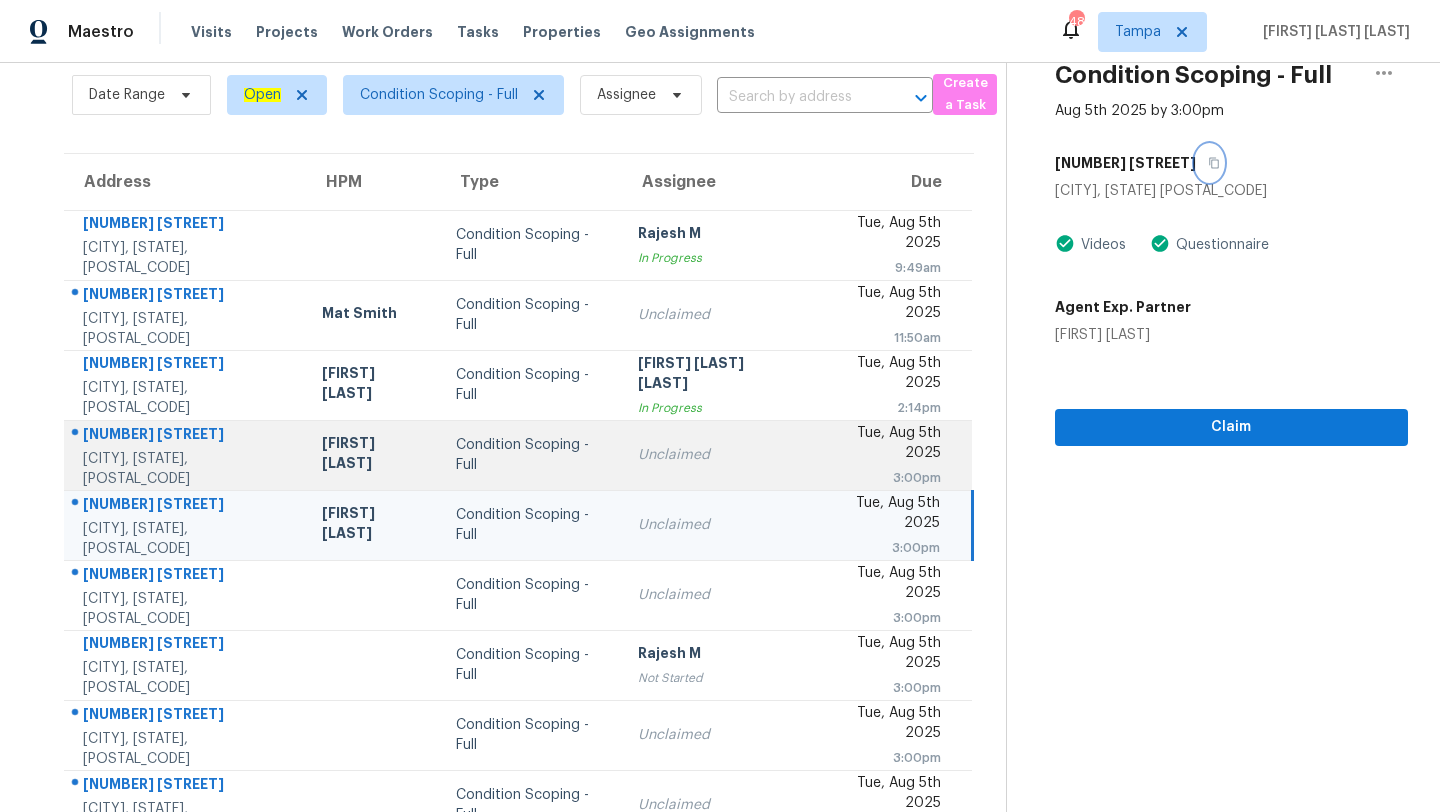 scroll, scrollTop: 122, scrollLeft: 0, axis: vertical 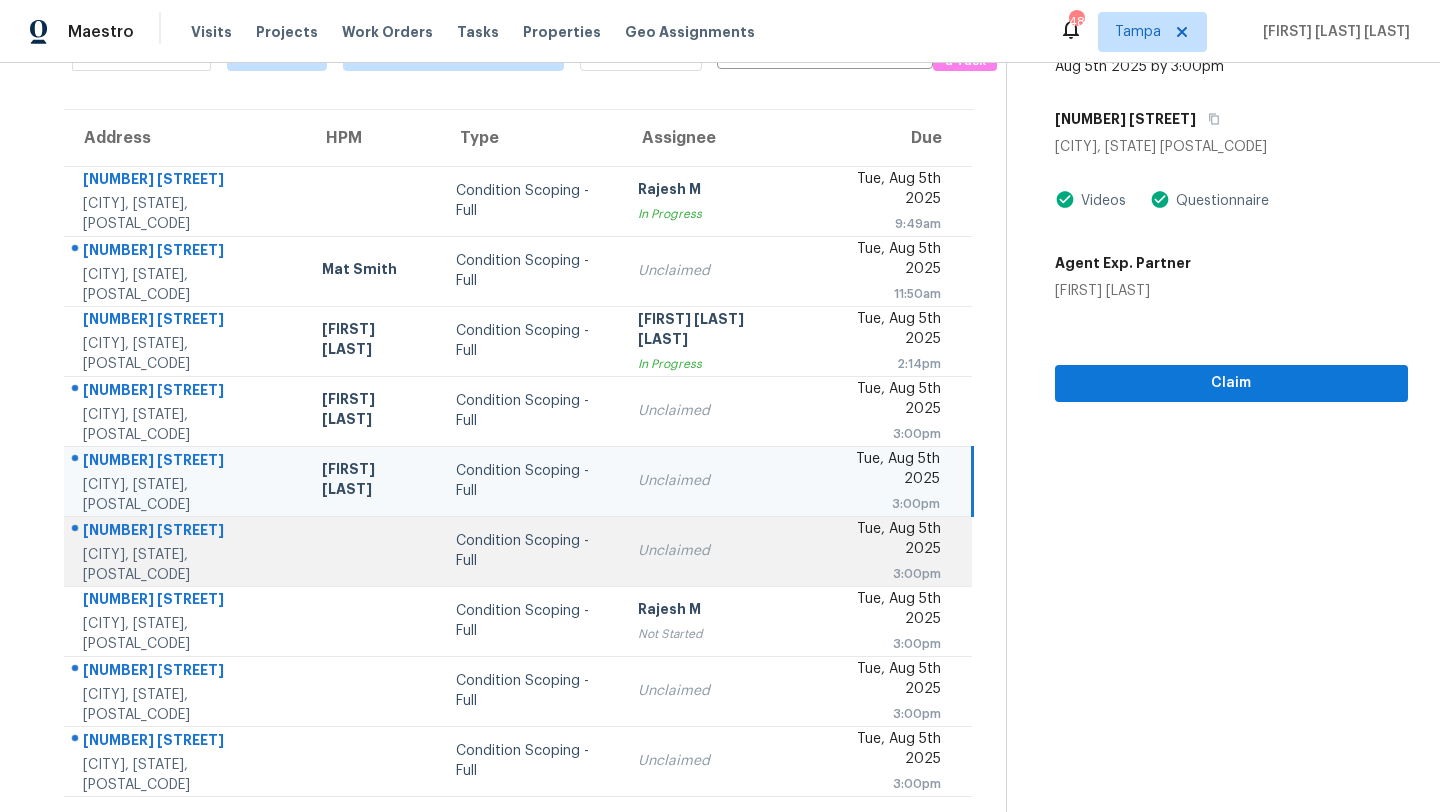 click on "Unclaimed" at bounding box center [714, 551] 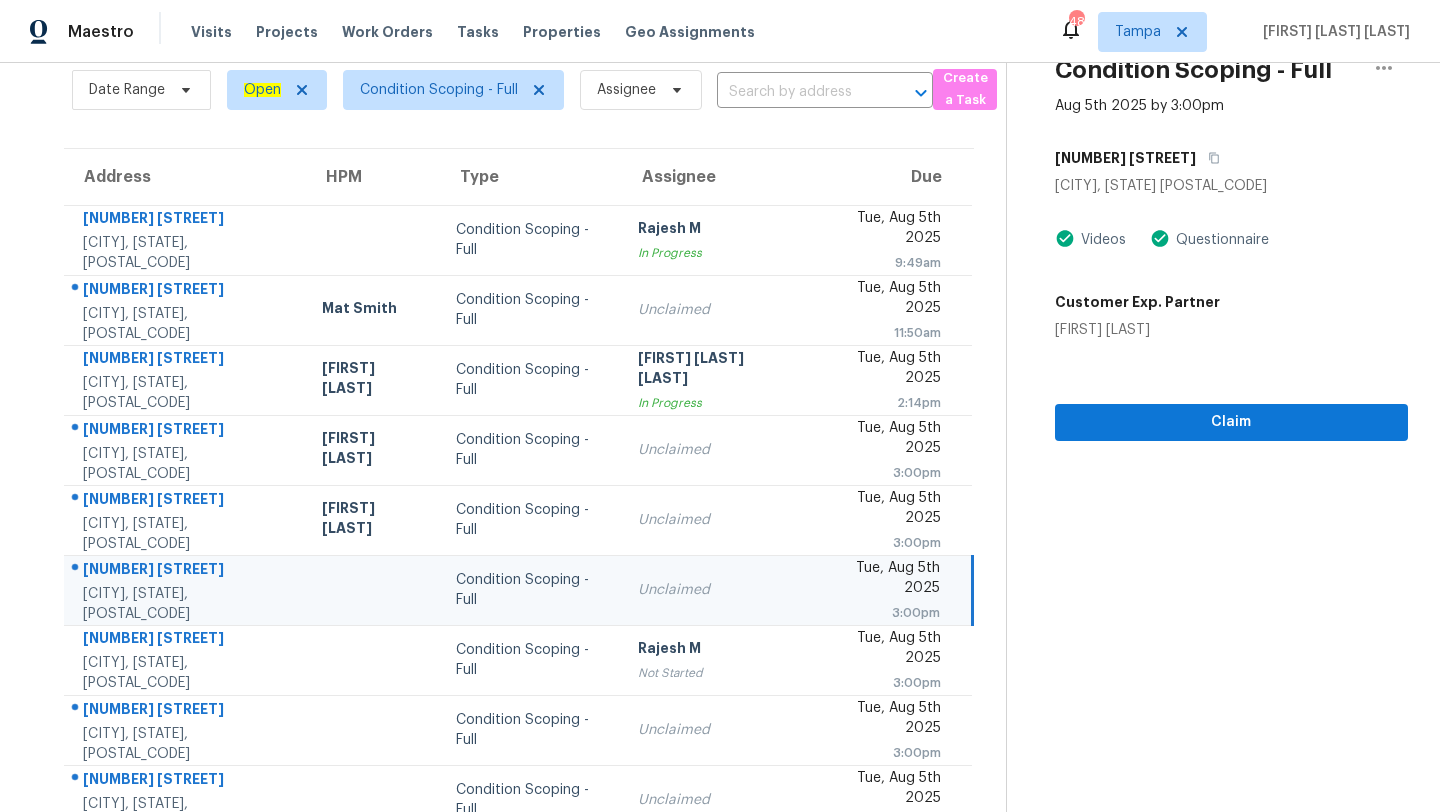 scroll, scrollTop: 32, scrollLeft: 0, axis: vertical 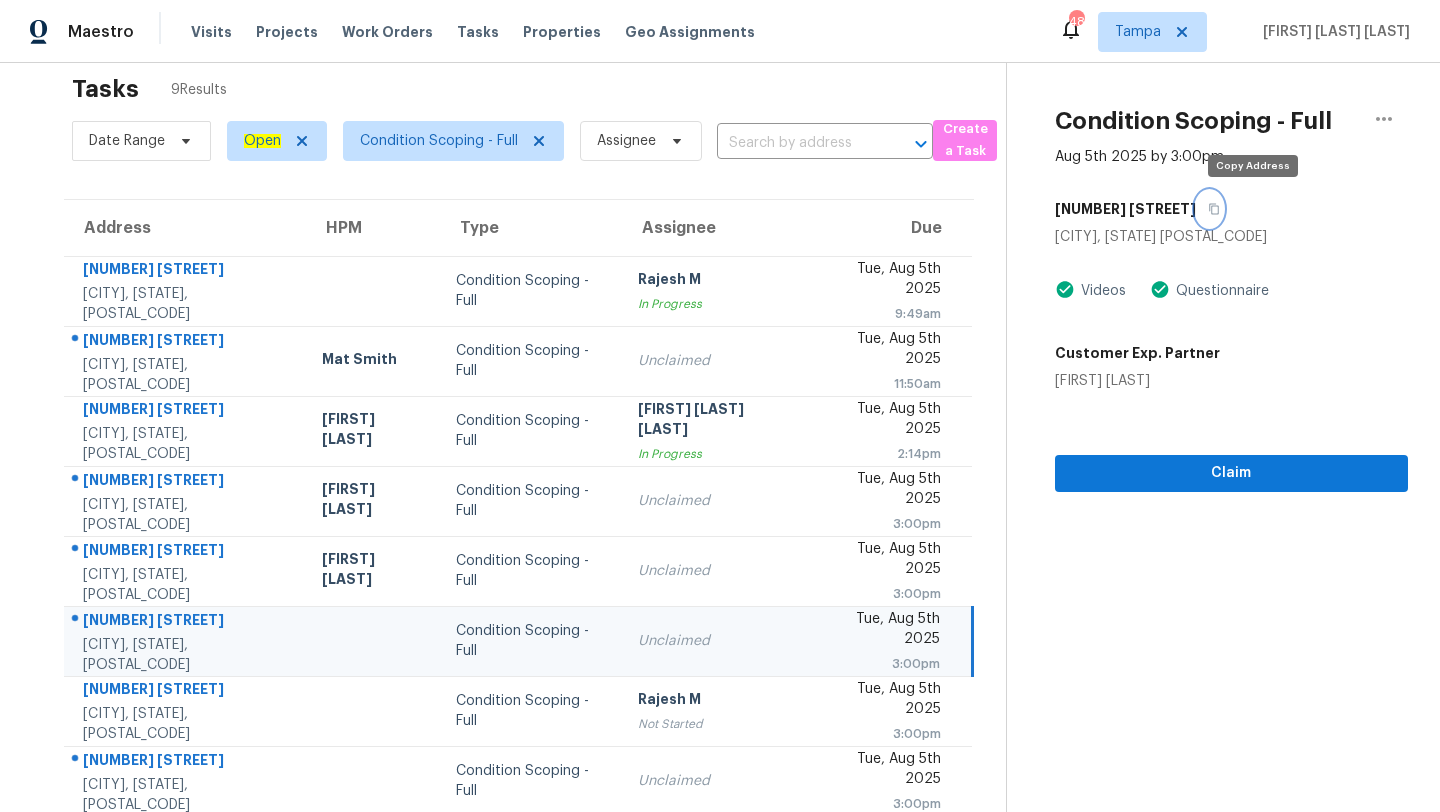 click at bounding box center (1209, 209) 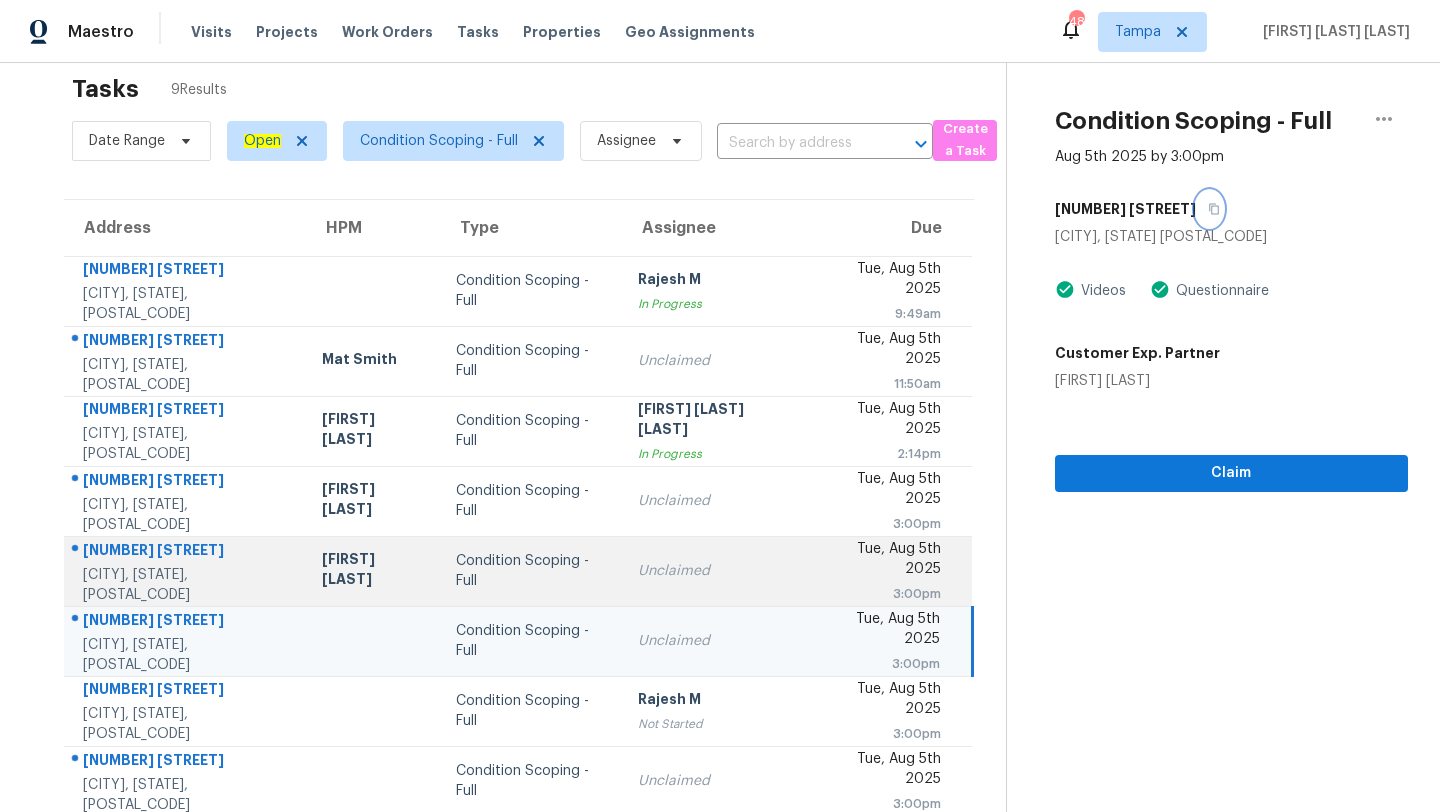 scroll, scrollTop: 122, scrollLeft: 0, axis: vertical 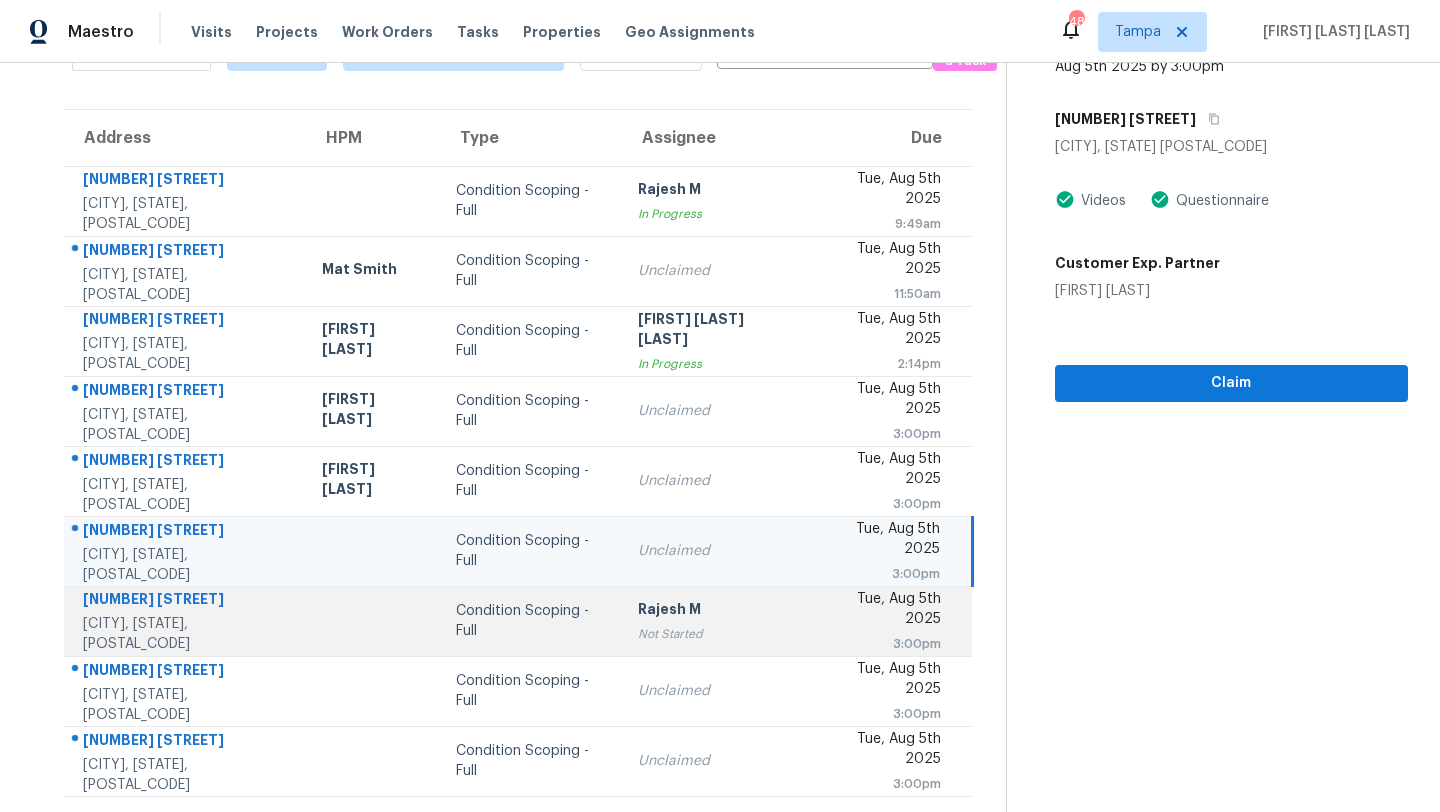 click on "Condition Scoping - Full" at bounding box center (531, 621) 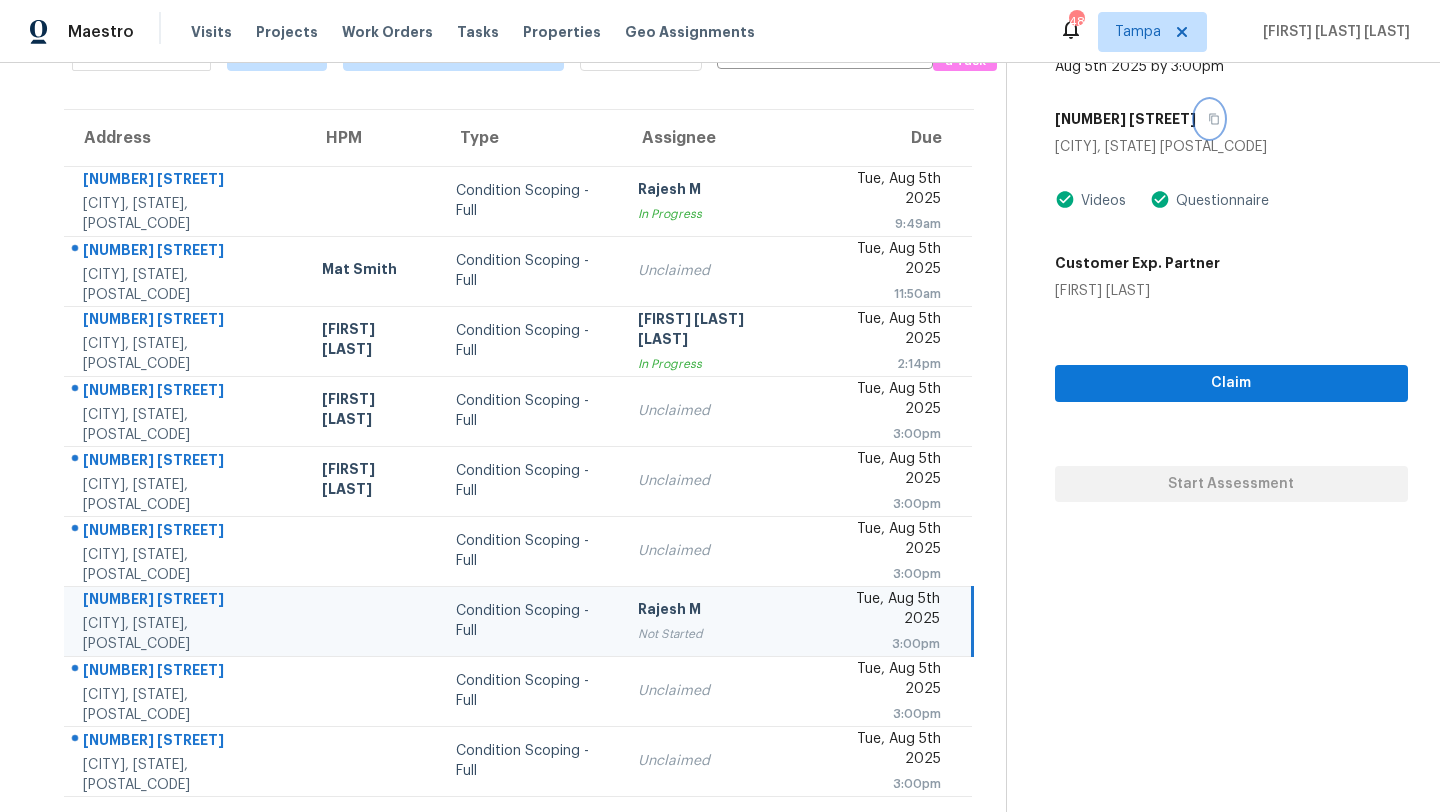 click 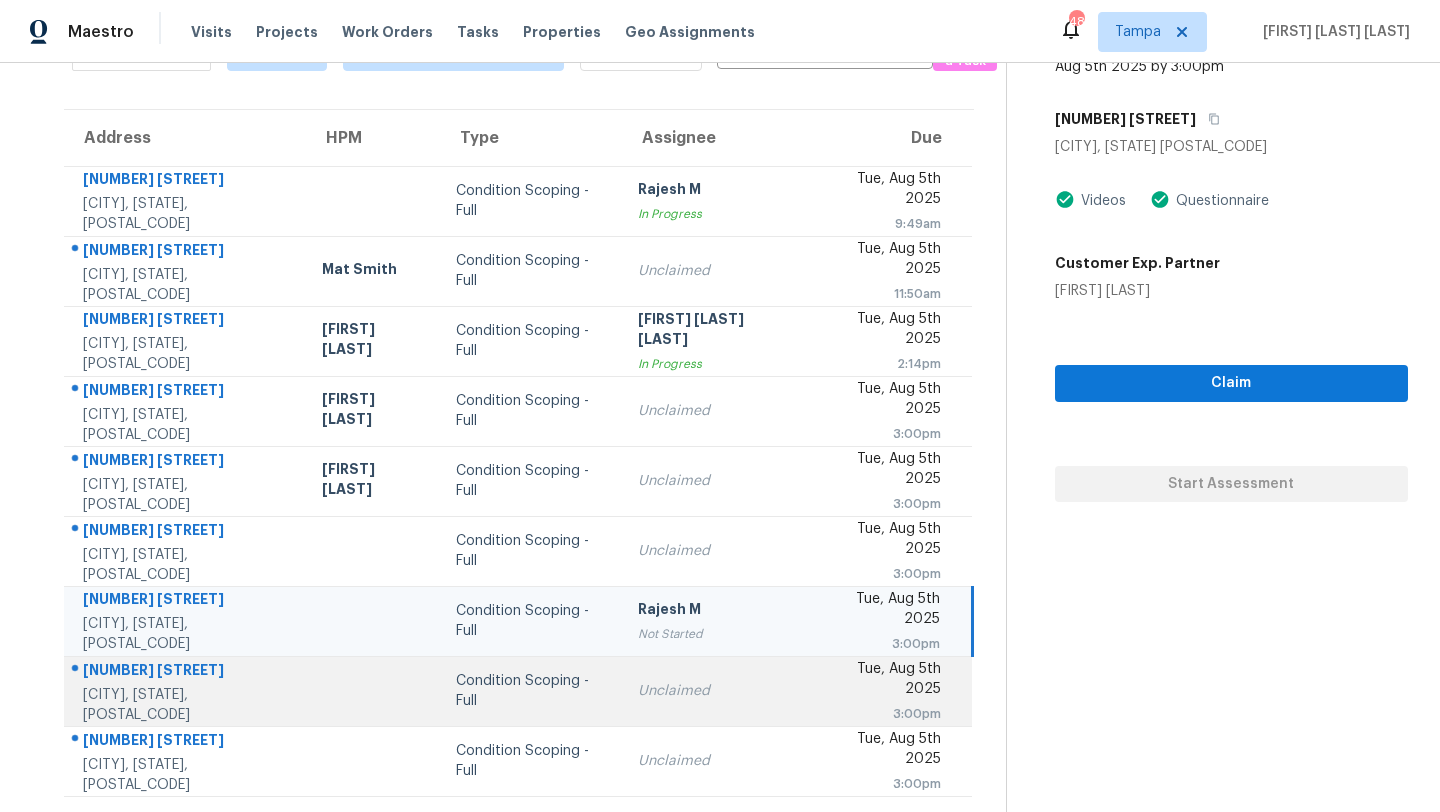 click on "Unclaimed" at bounding box center (714, 691) 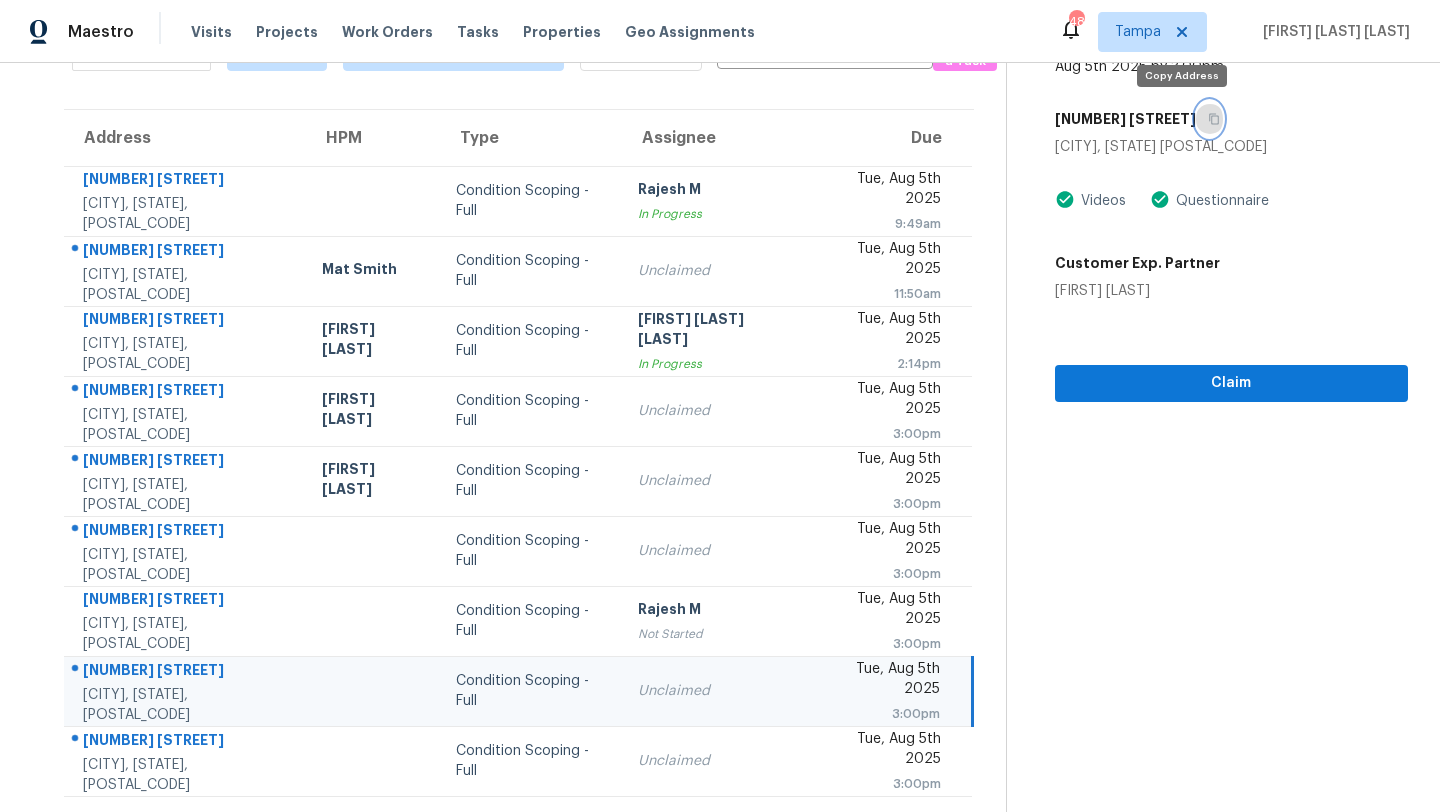 click 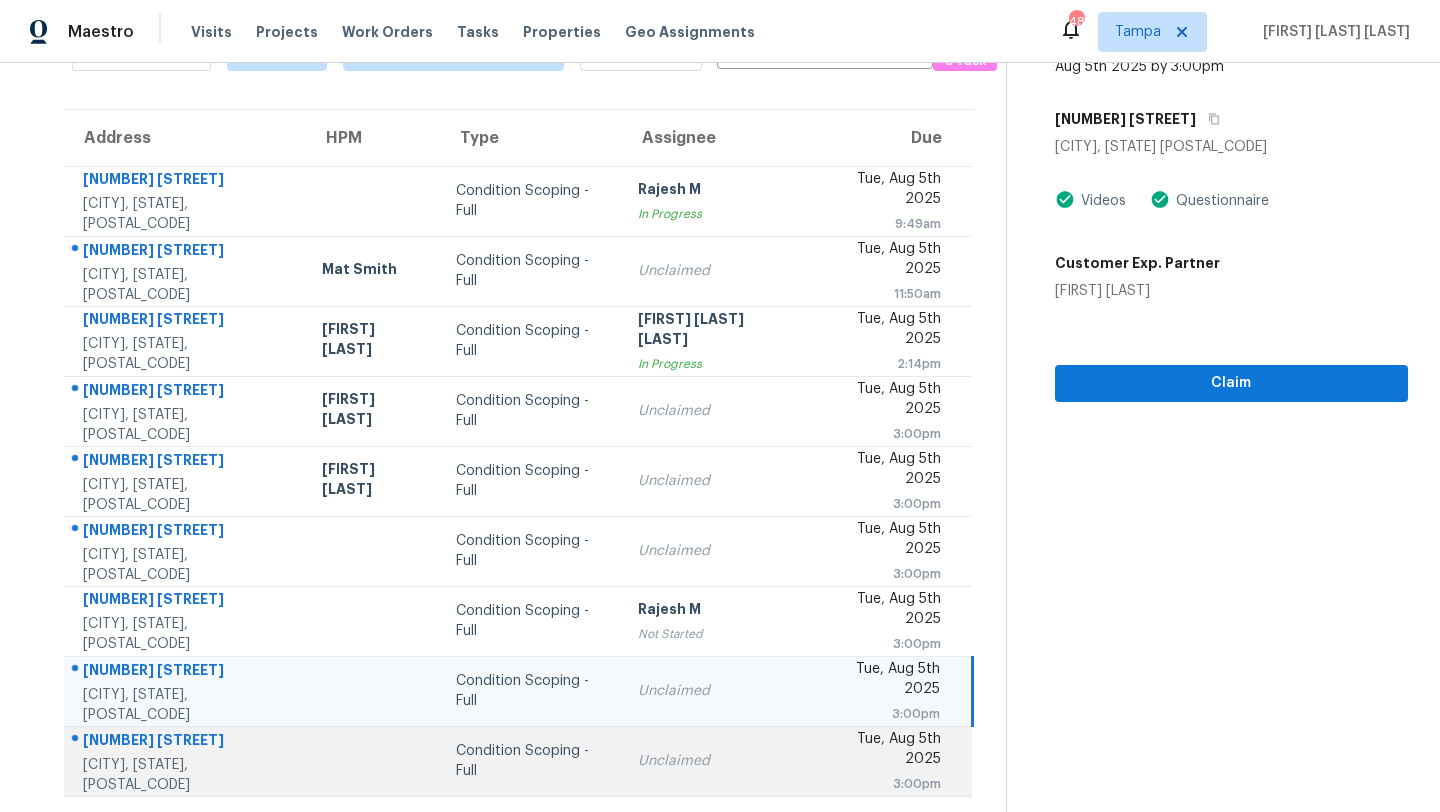 click on "Unclaimed" at bounding box center [714, 761] 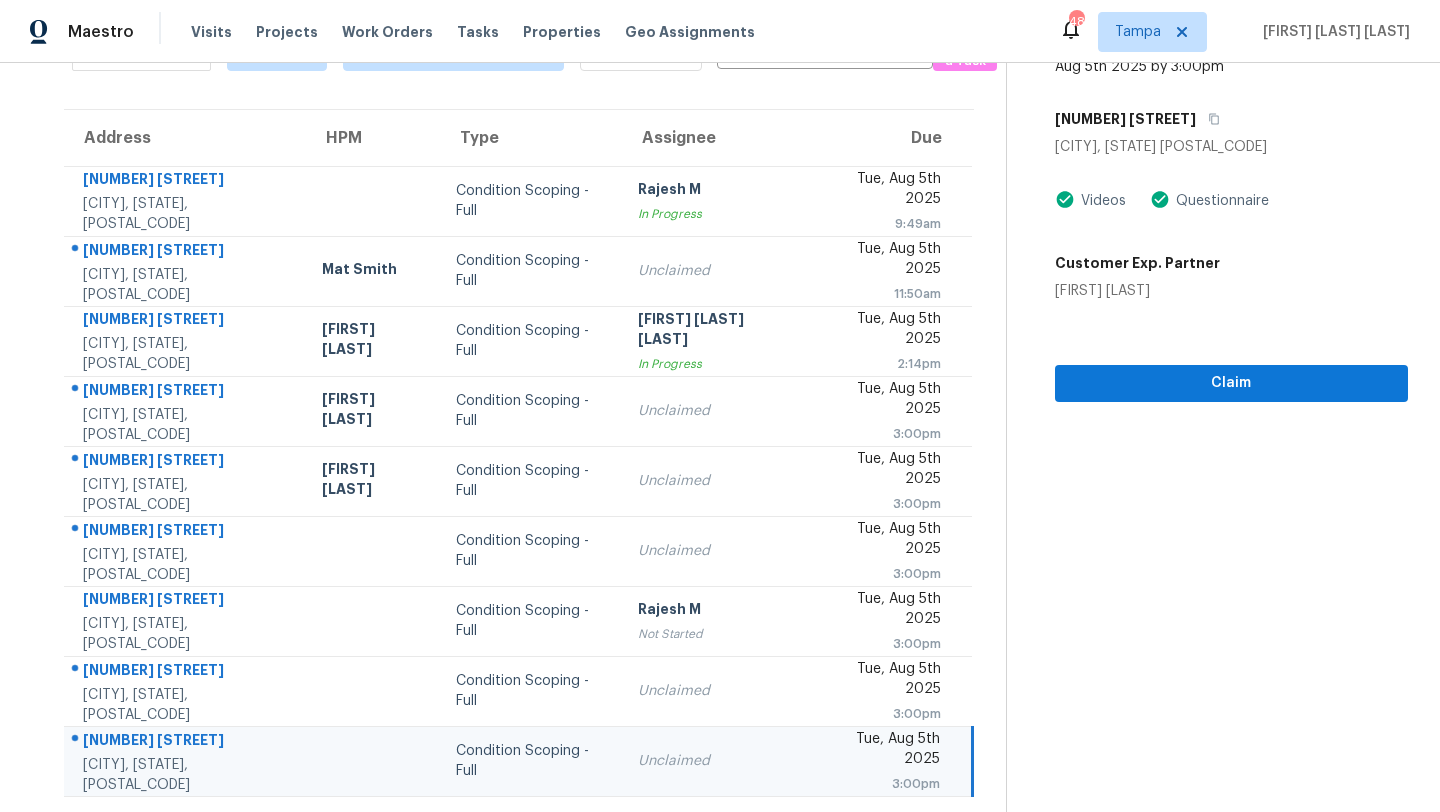 scroll, scrollTop: 0, scrollLeft: 0, axis: both 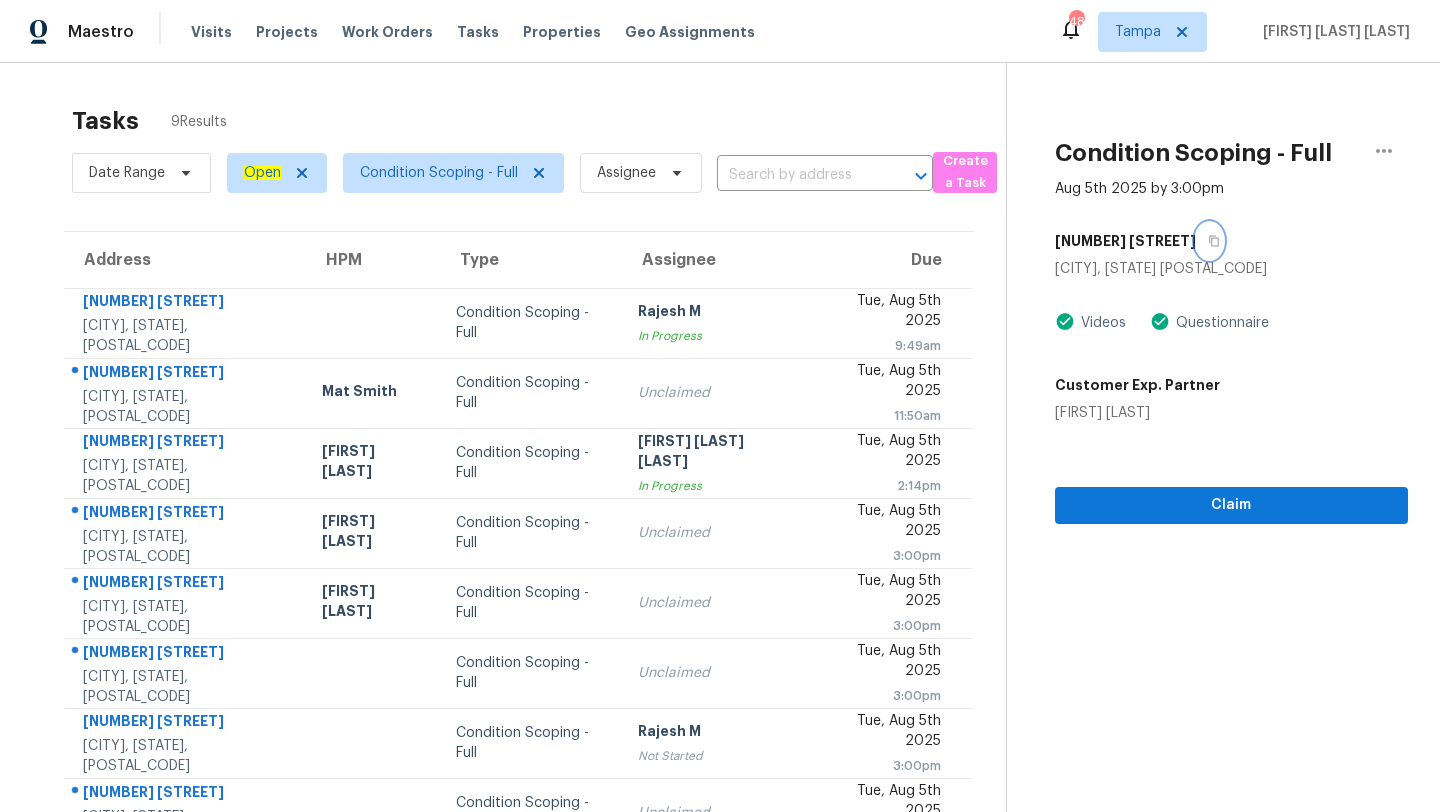 click 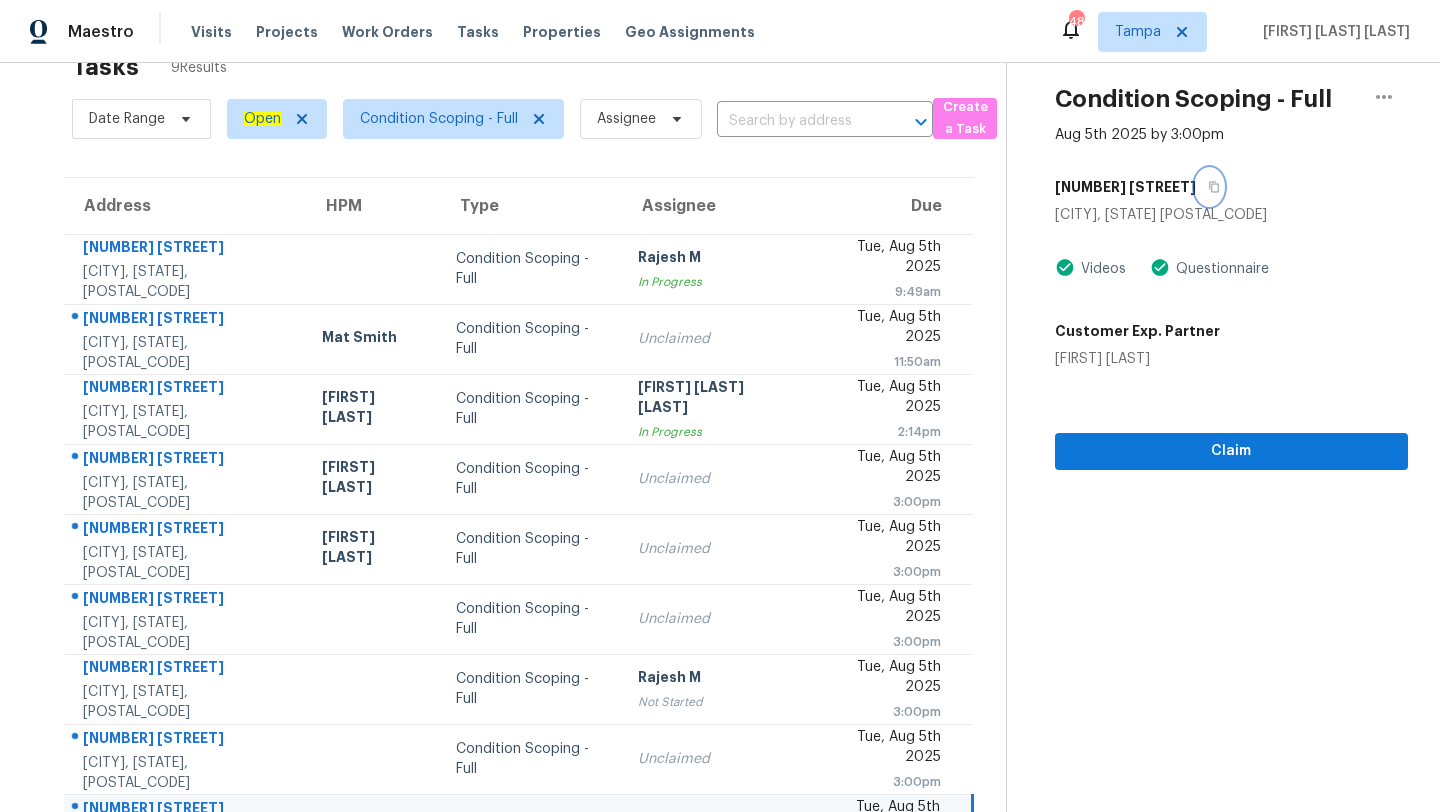 scroll, scrollTop: 0, scrollLeft: 0, axis: both 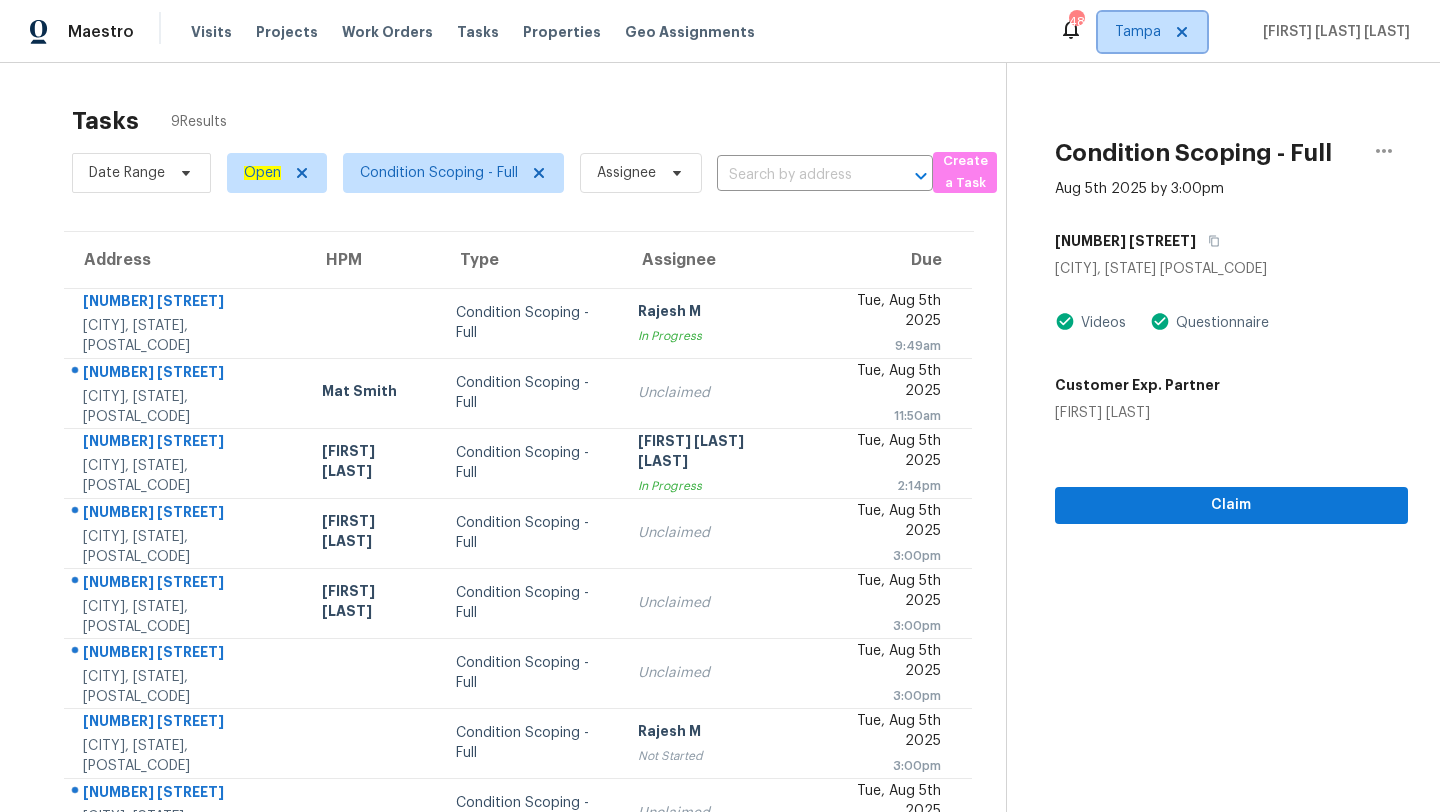 click on "Tampa" at bounding box center [1152, 32] 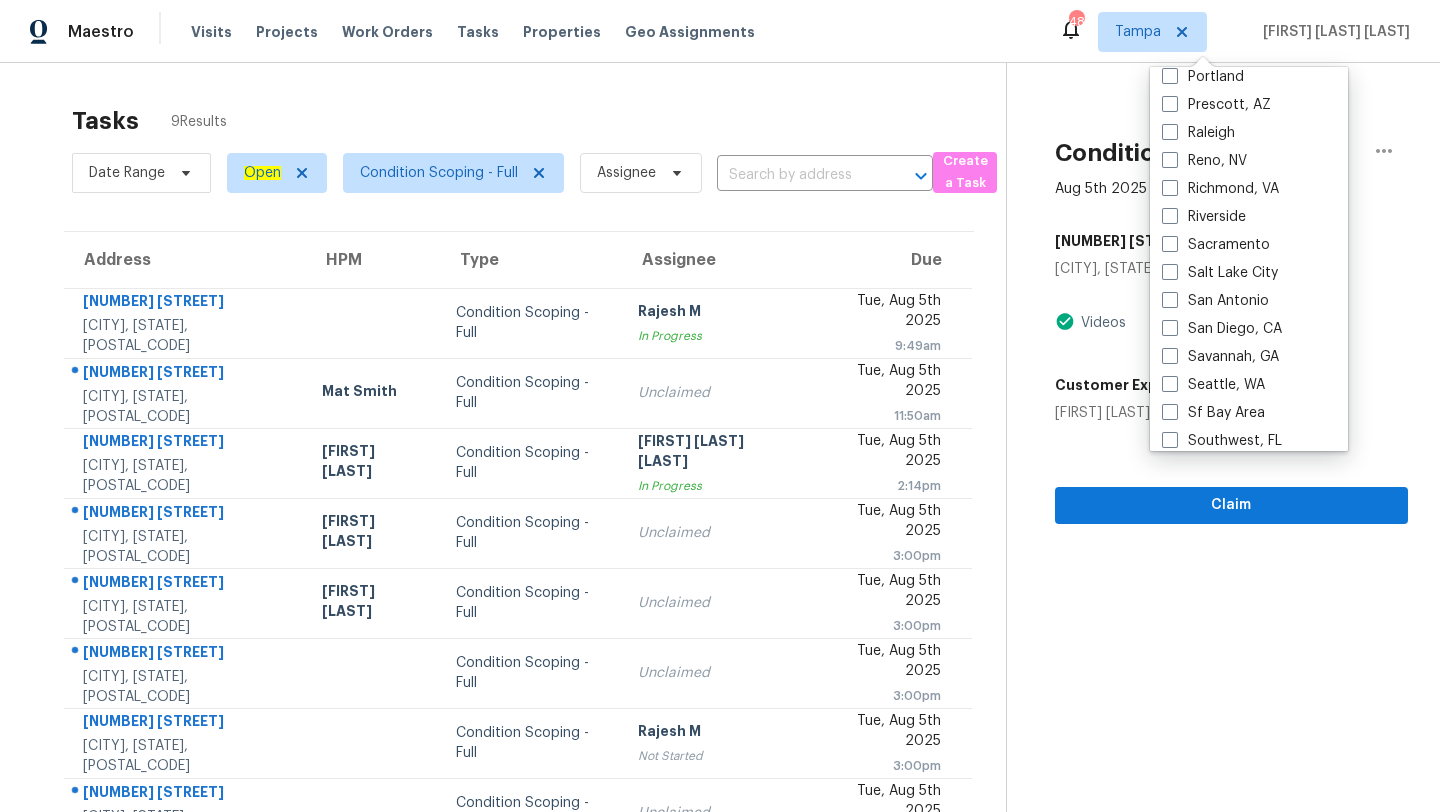scroll, scrollTop: 1115, scrollLeft: 0, axis: vertical 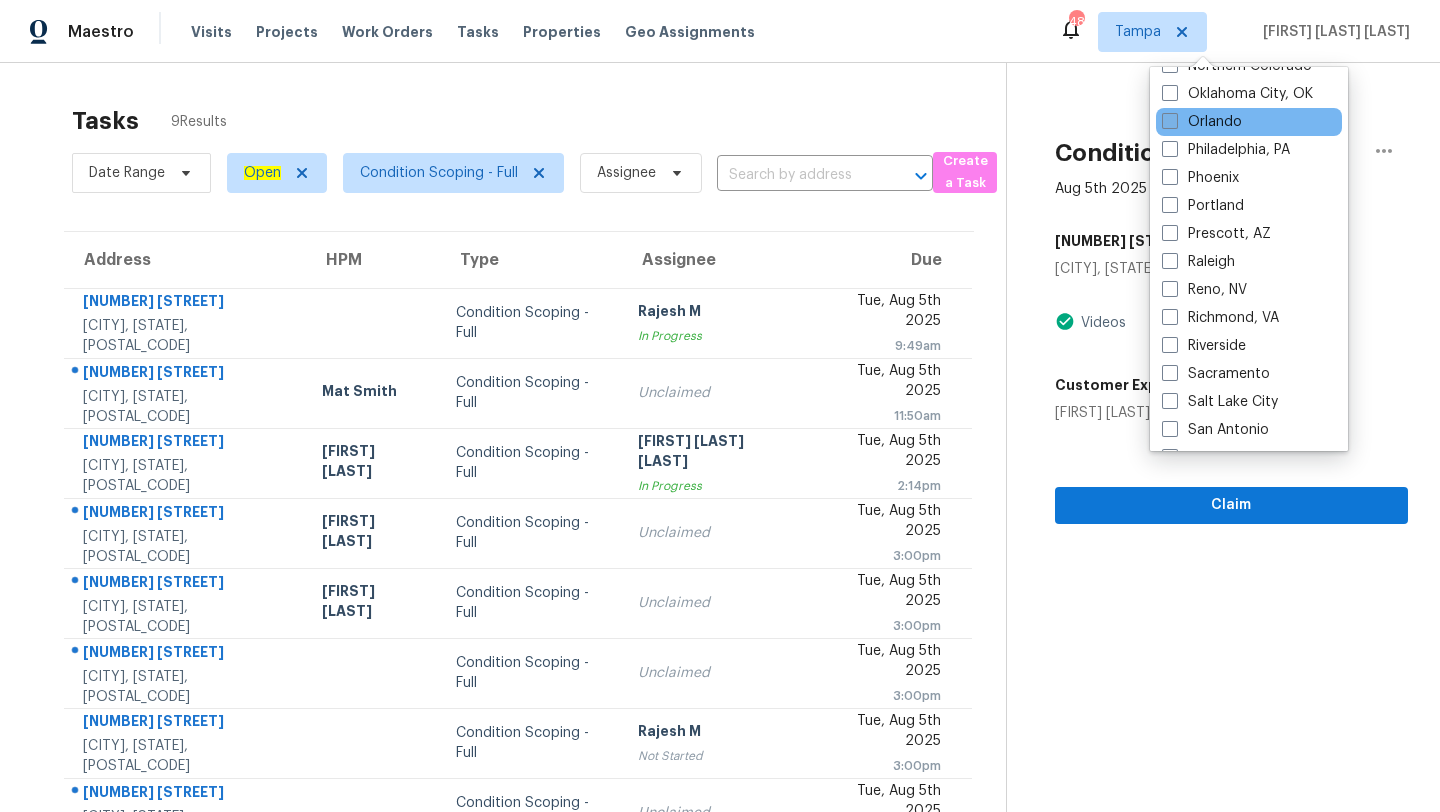 click at bounding box center [1170, 121] 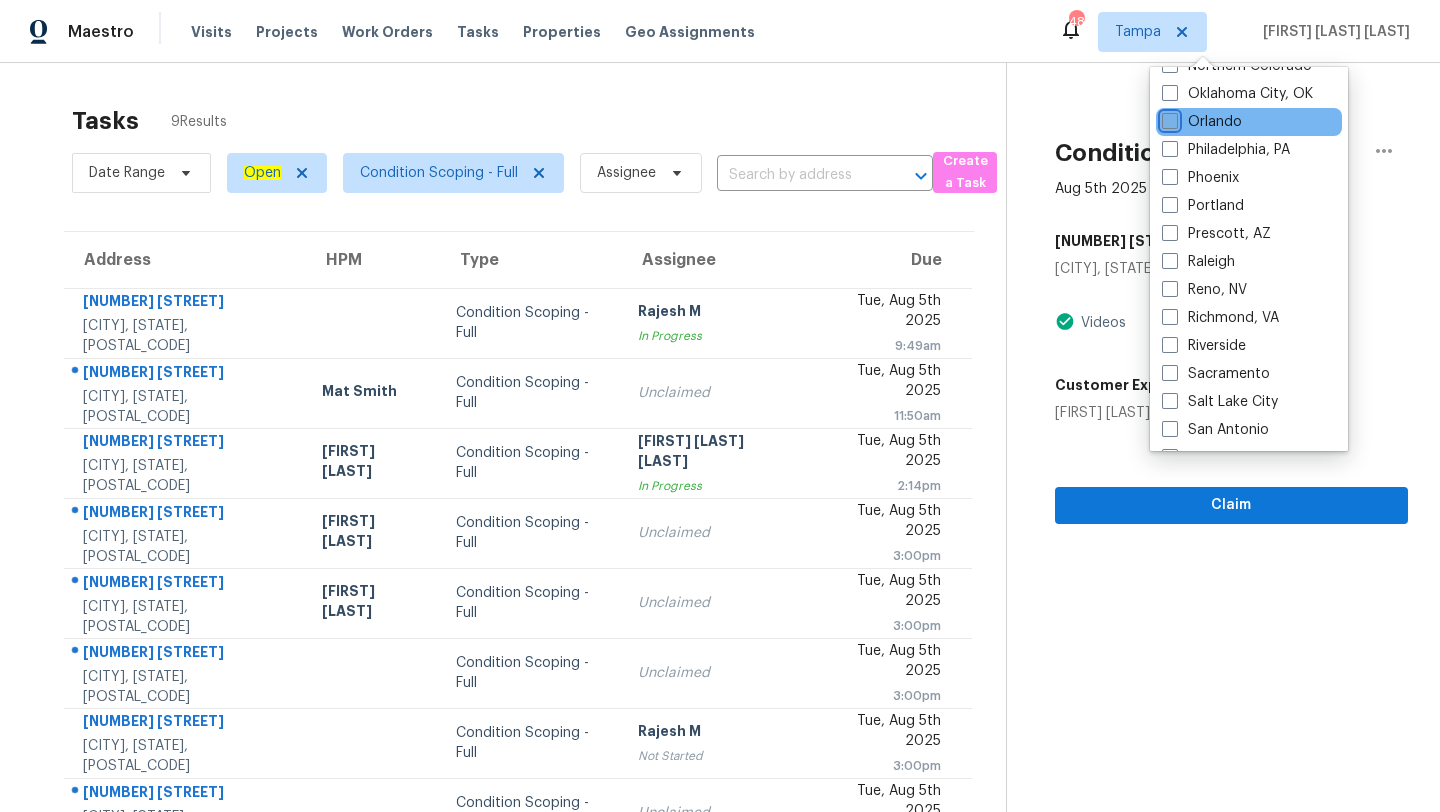 click on "Orlando" at bounding box center (1168, 118) 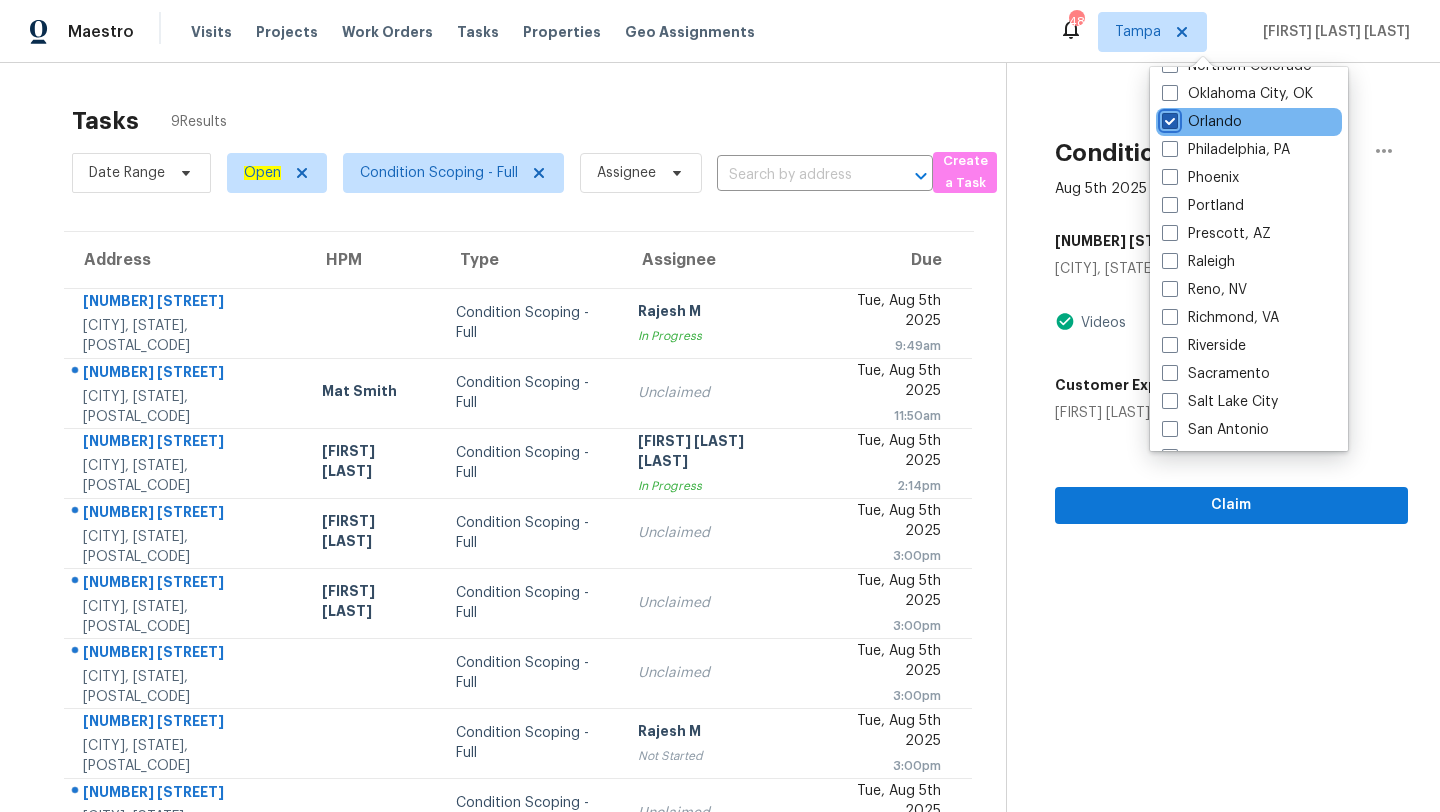 checkbox on "true" 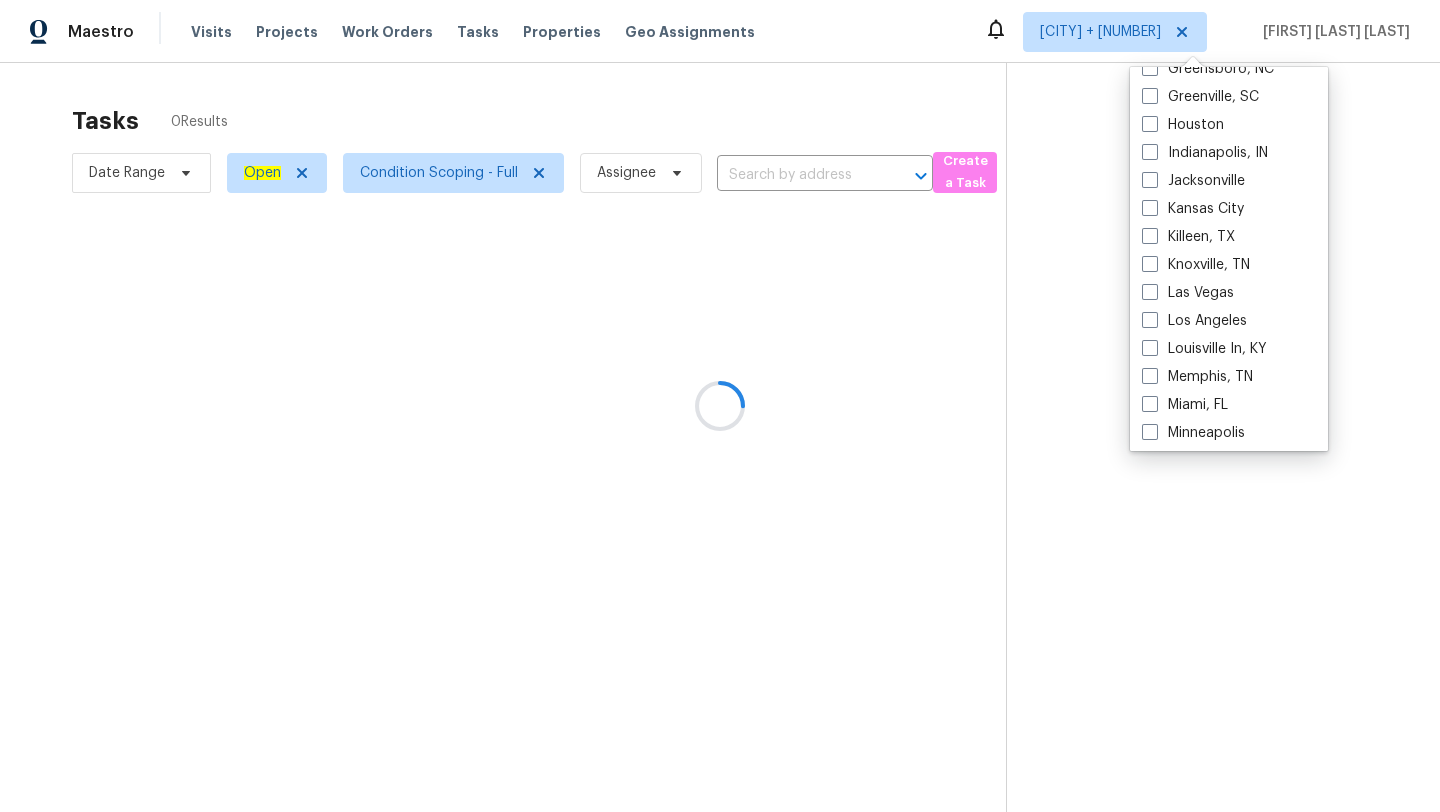 scroll, scrollTop: 0, scrollLeft: 0, axis: both 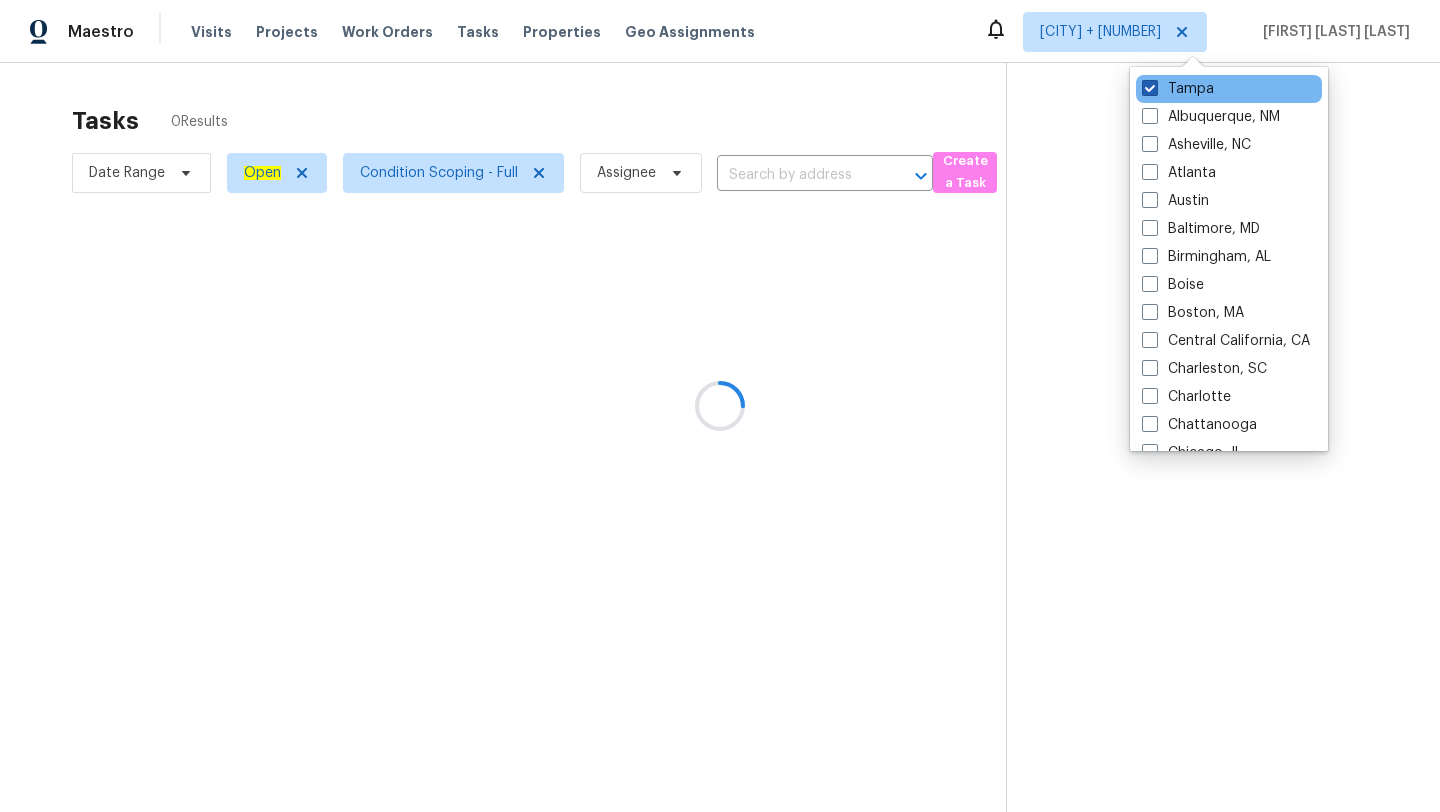 click at bounding box center [1150, 88] 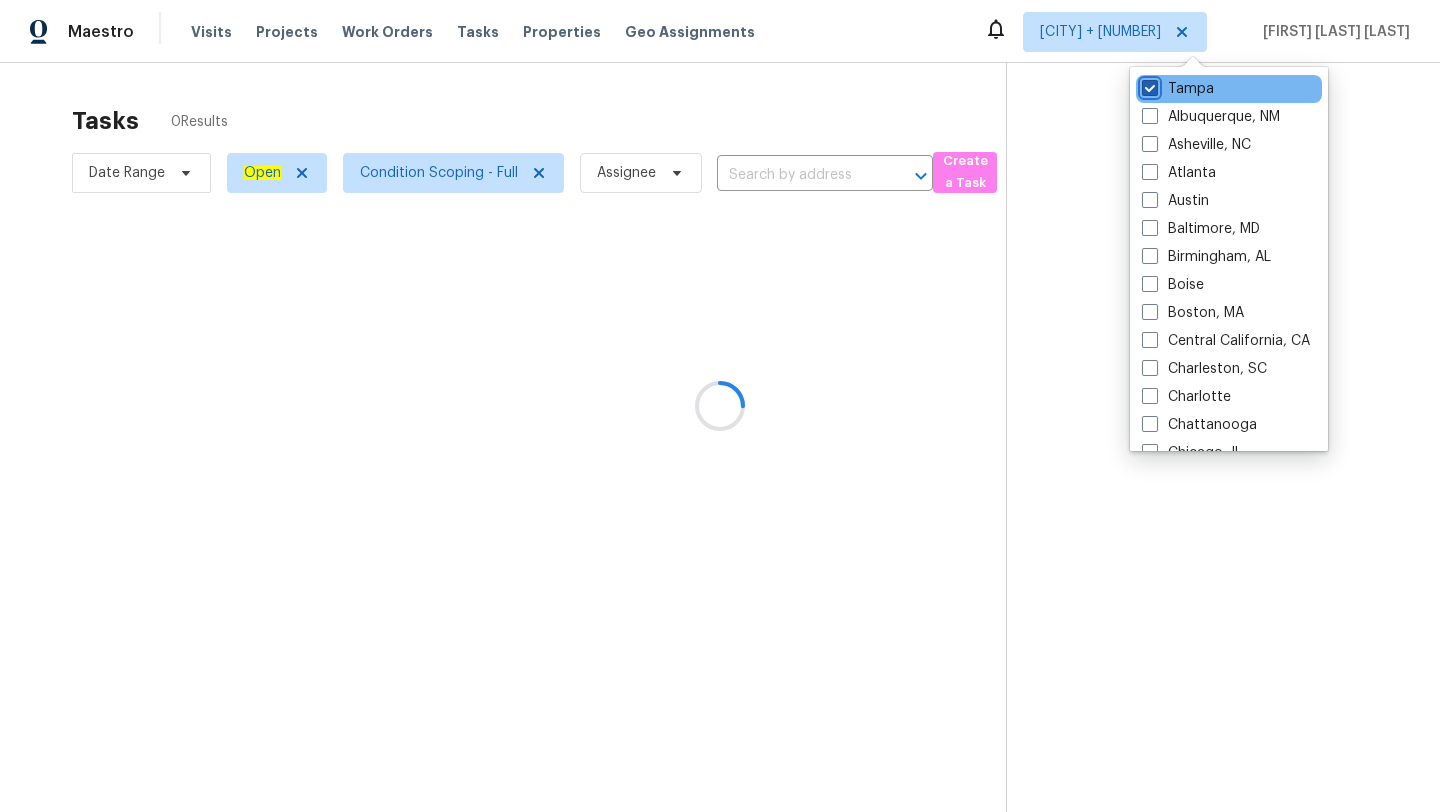 click on "Tampa" at bounding box center [1148, 85] 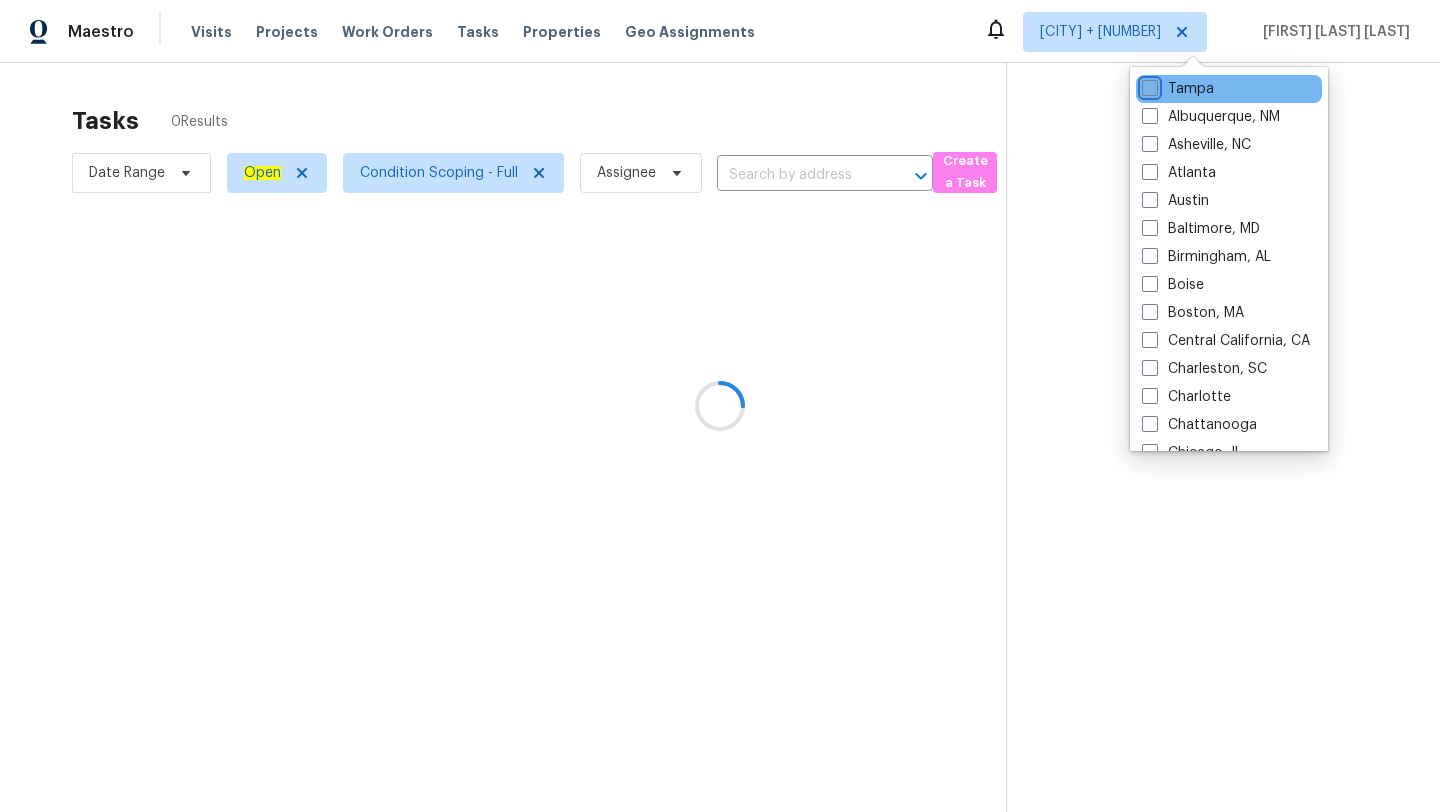 checkbox on "false" 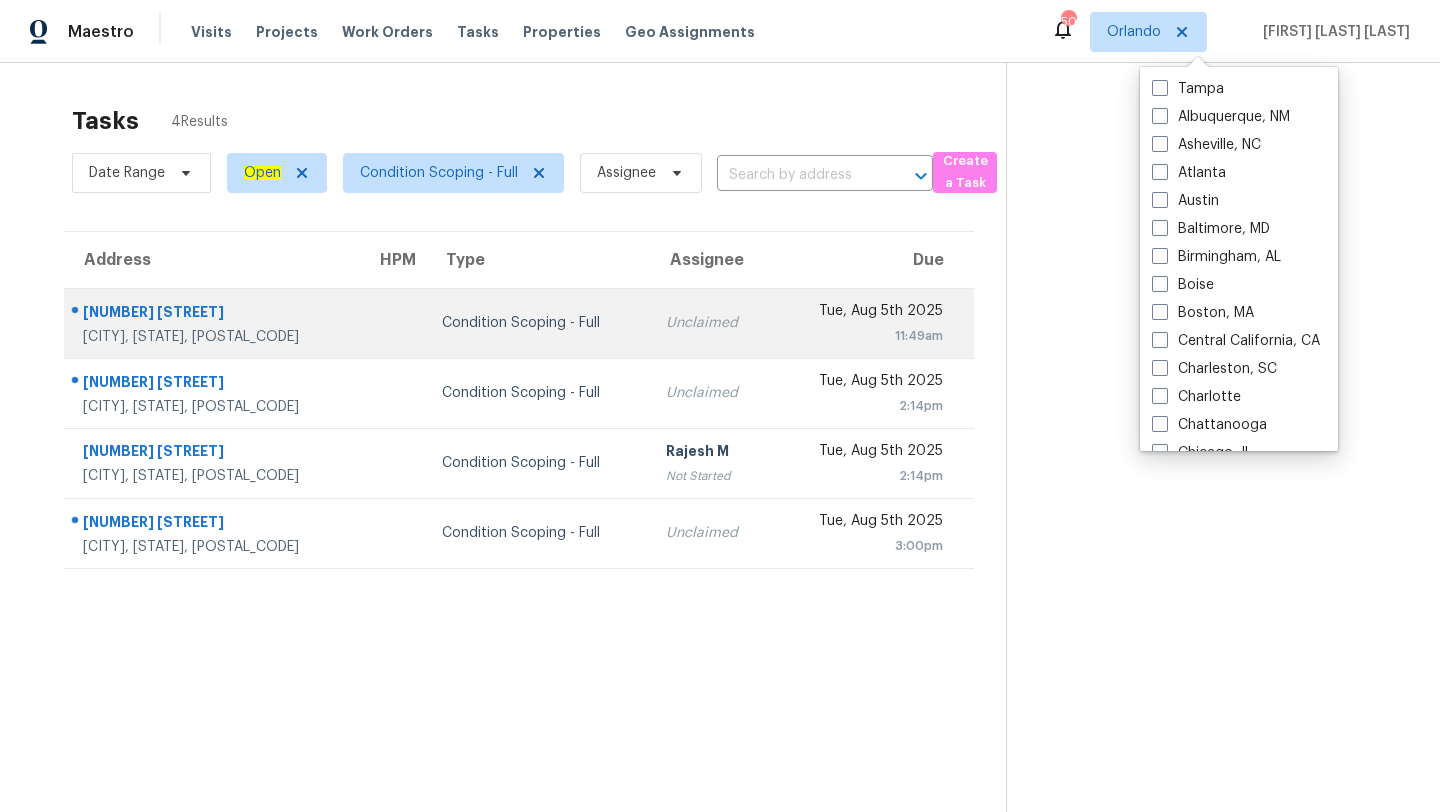 click on "Unclaimed" at bounding box center [711, 323] 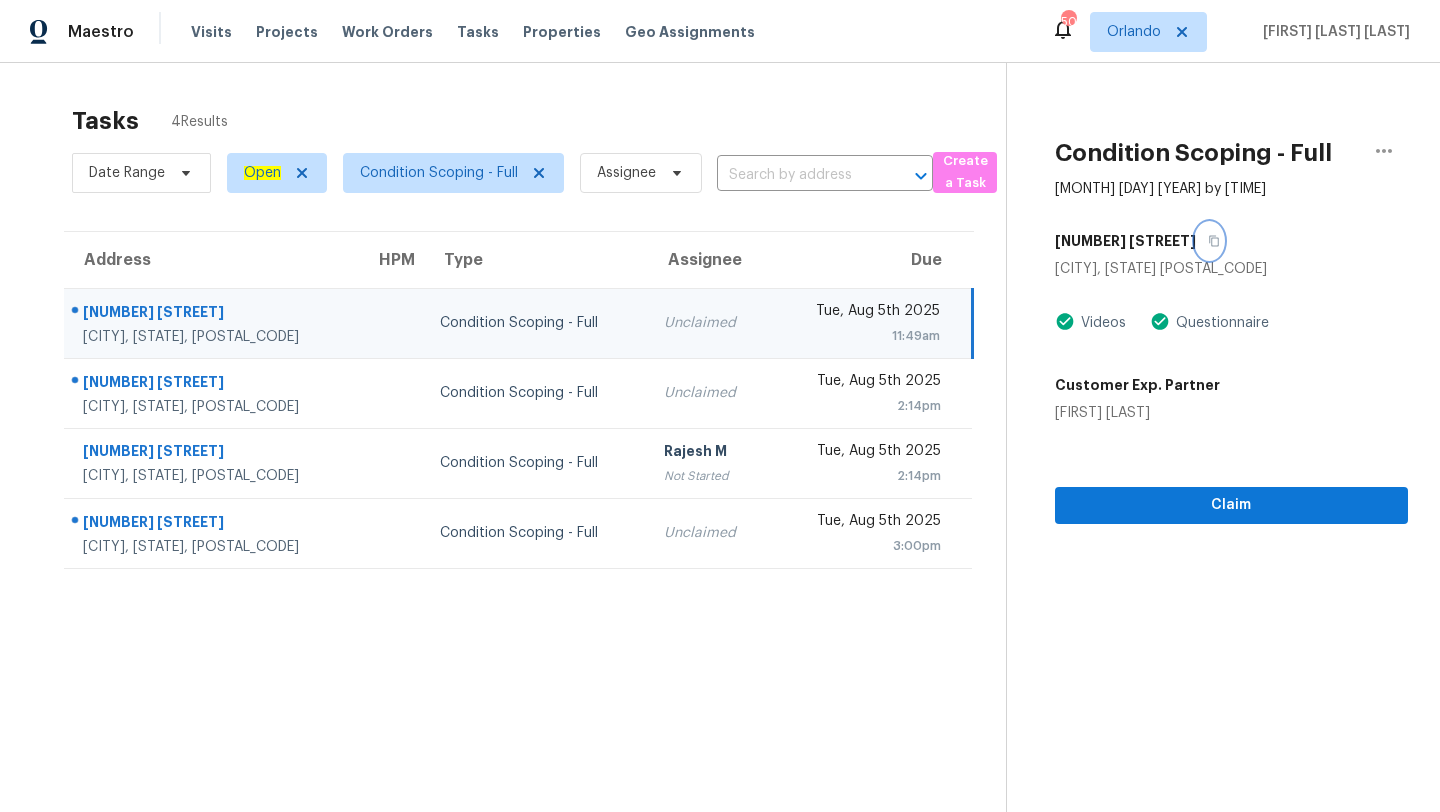 click 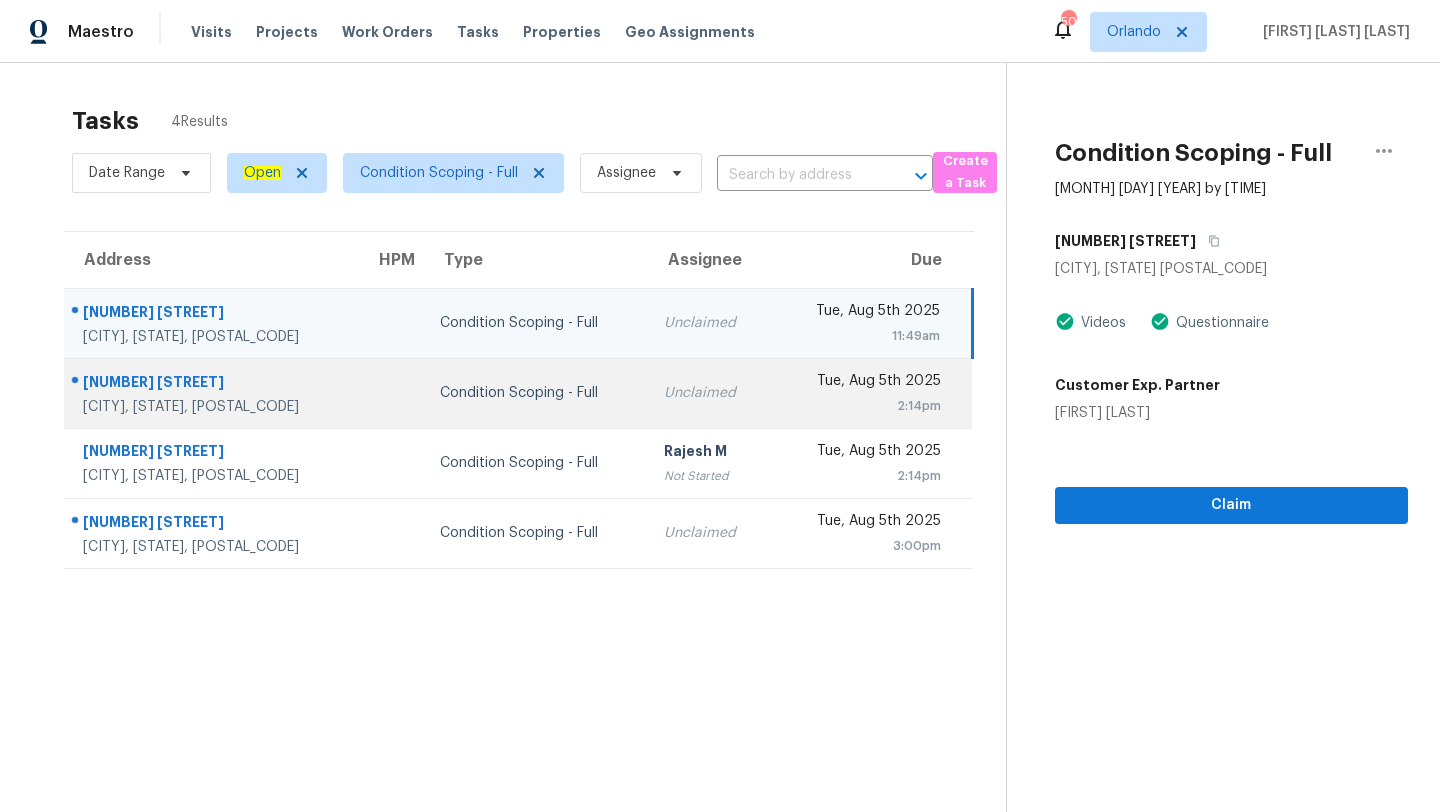 click on "Unclaimed" at bounding box center [709, 393] 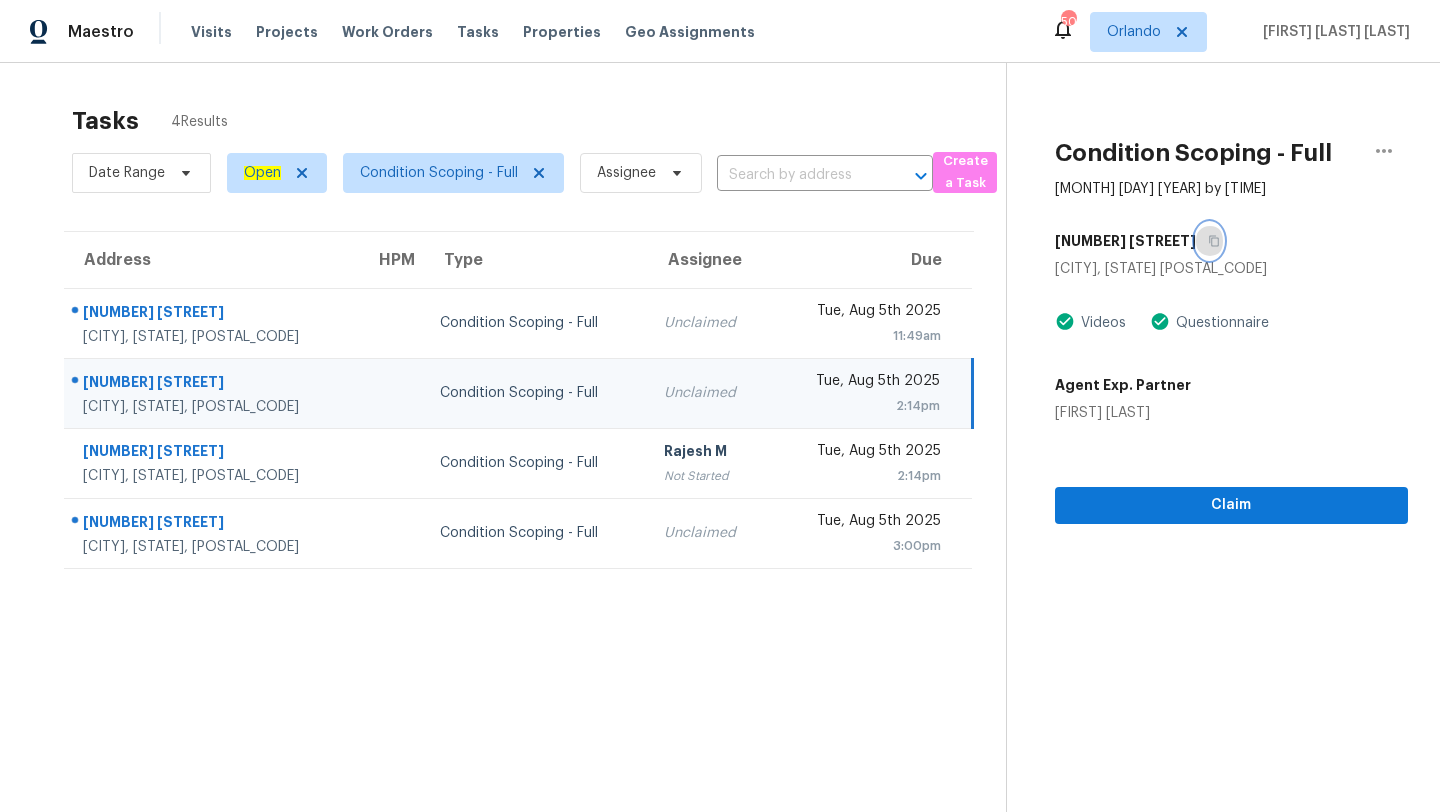 click at bounding box center (1209, 241) 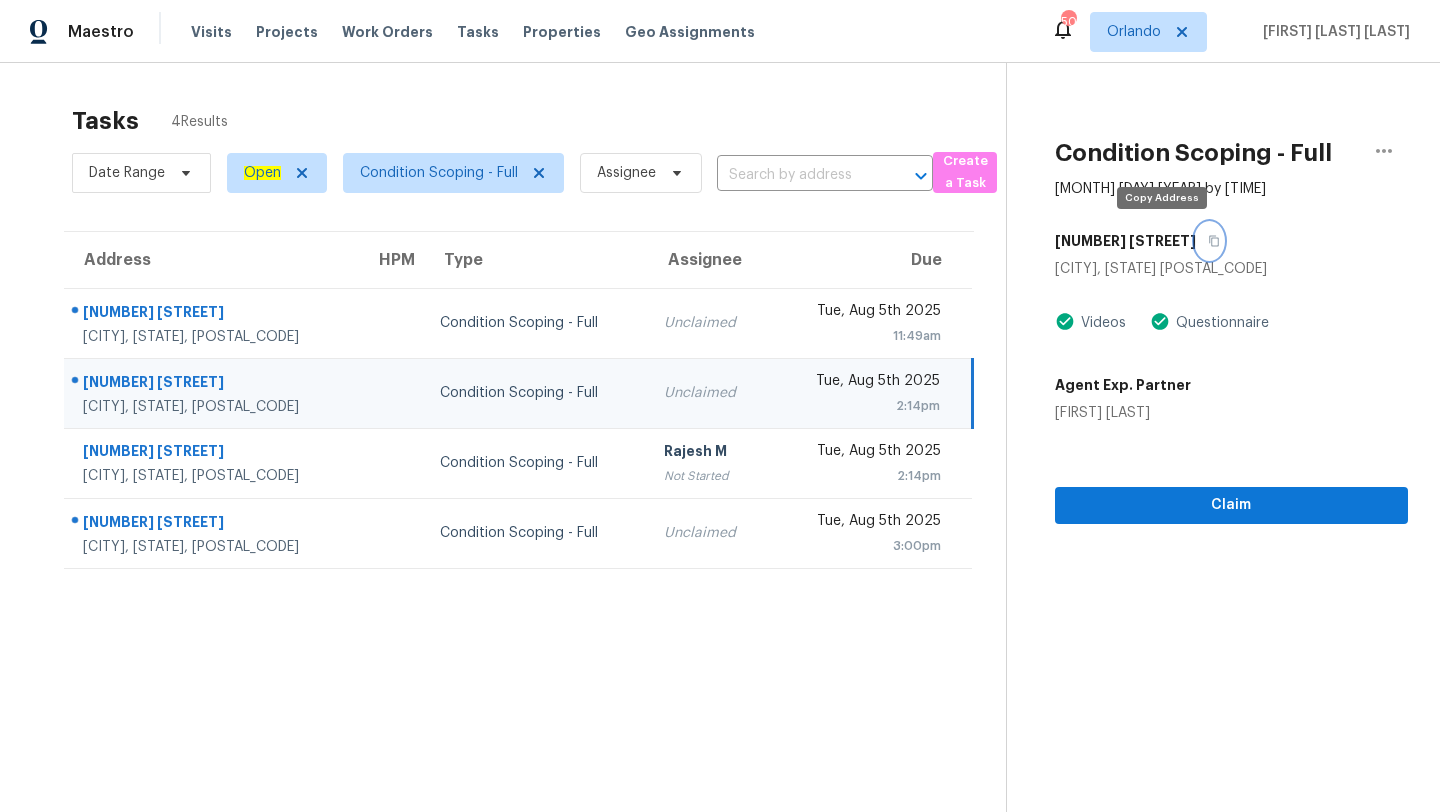 click 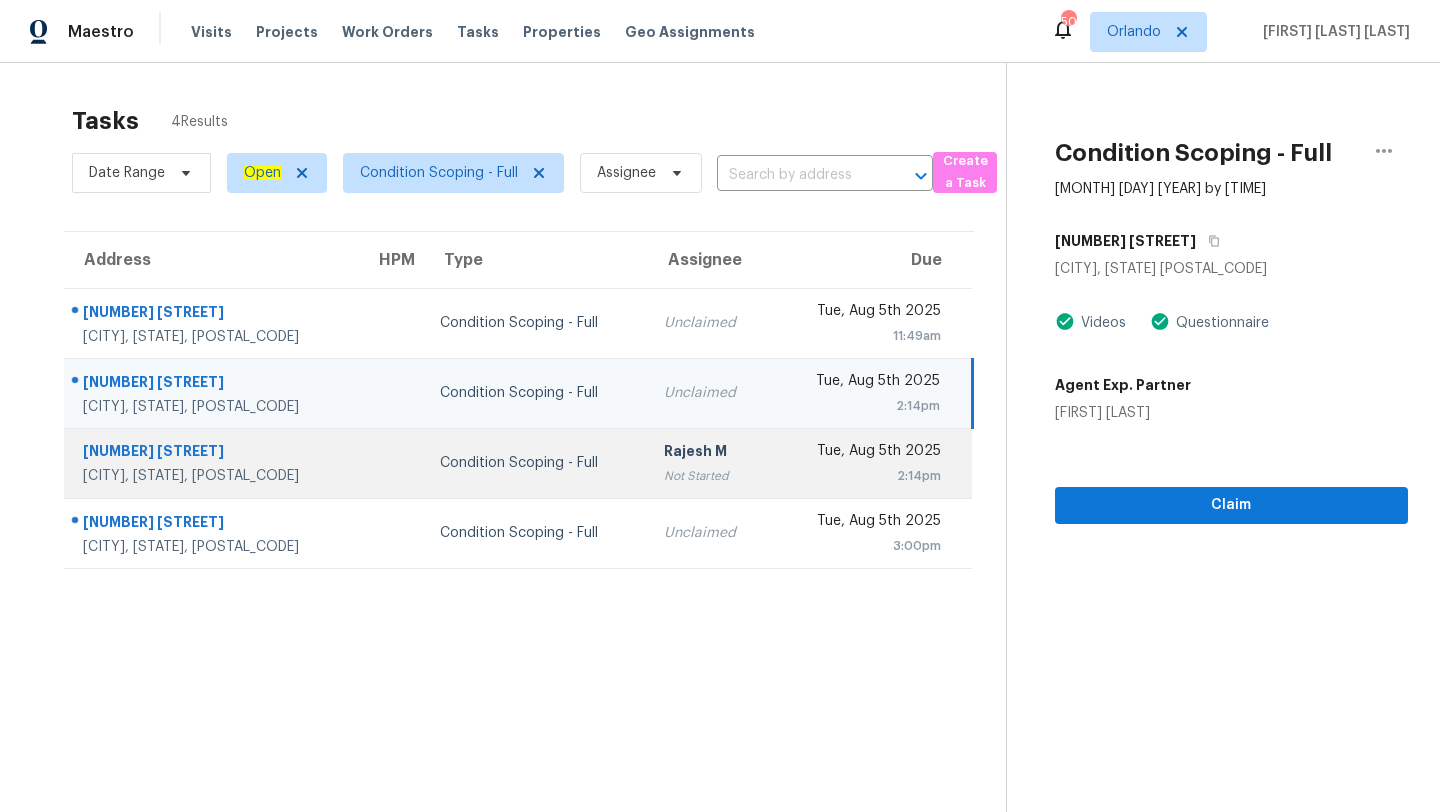 click on "Rajesh M" at bounding box center [709, 453] 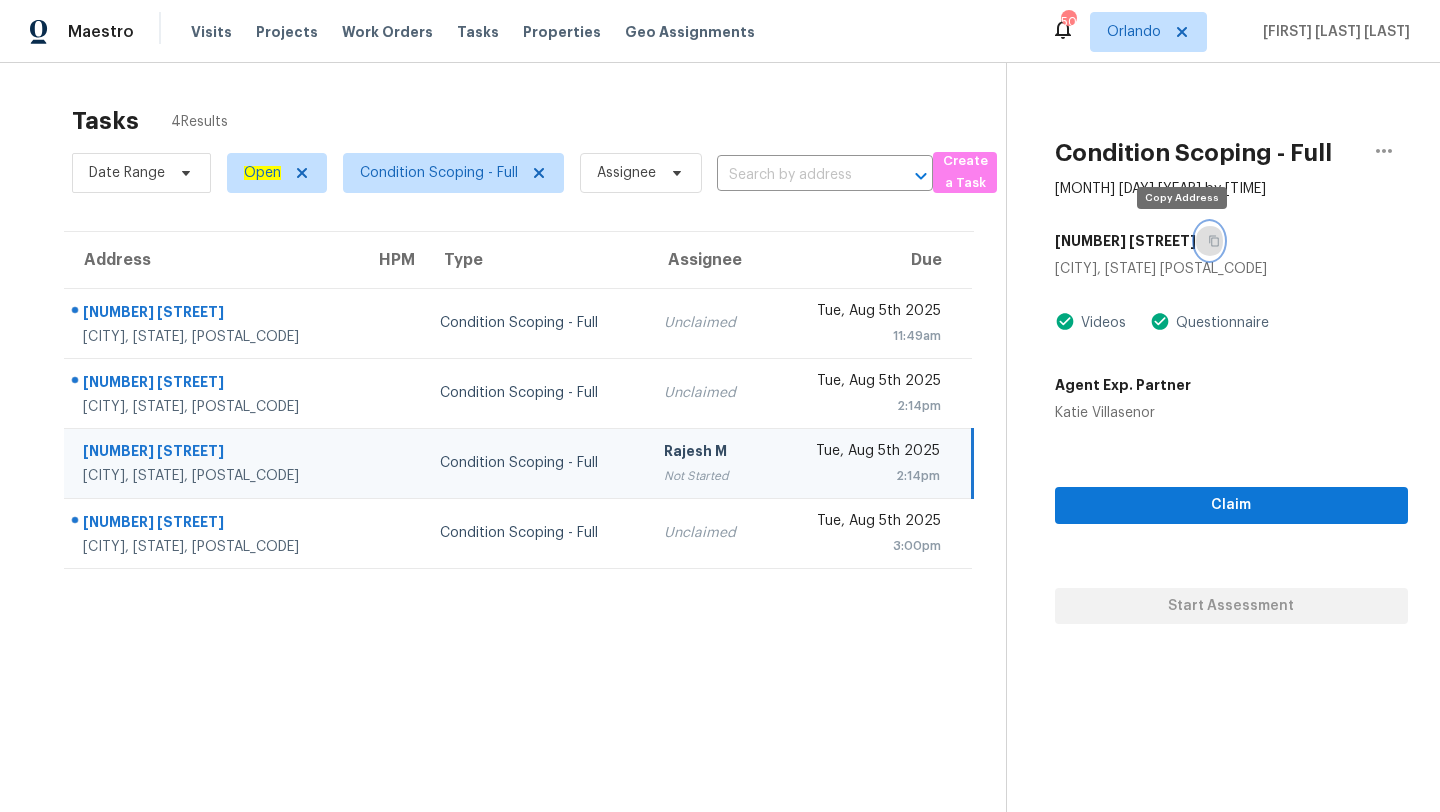 click 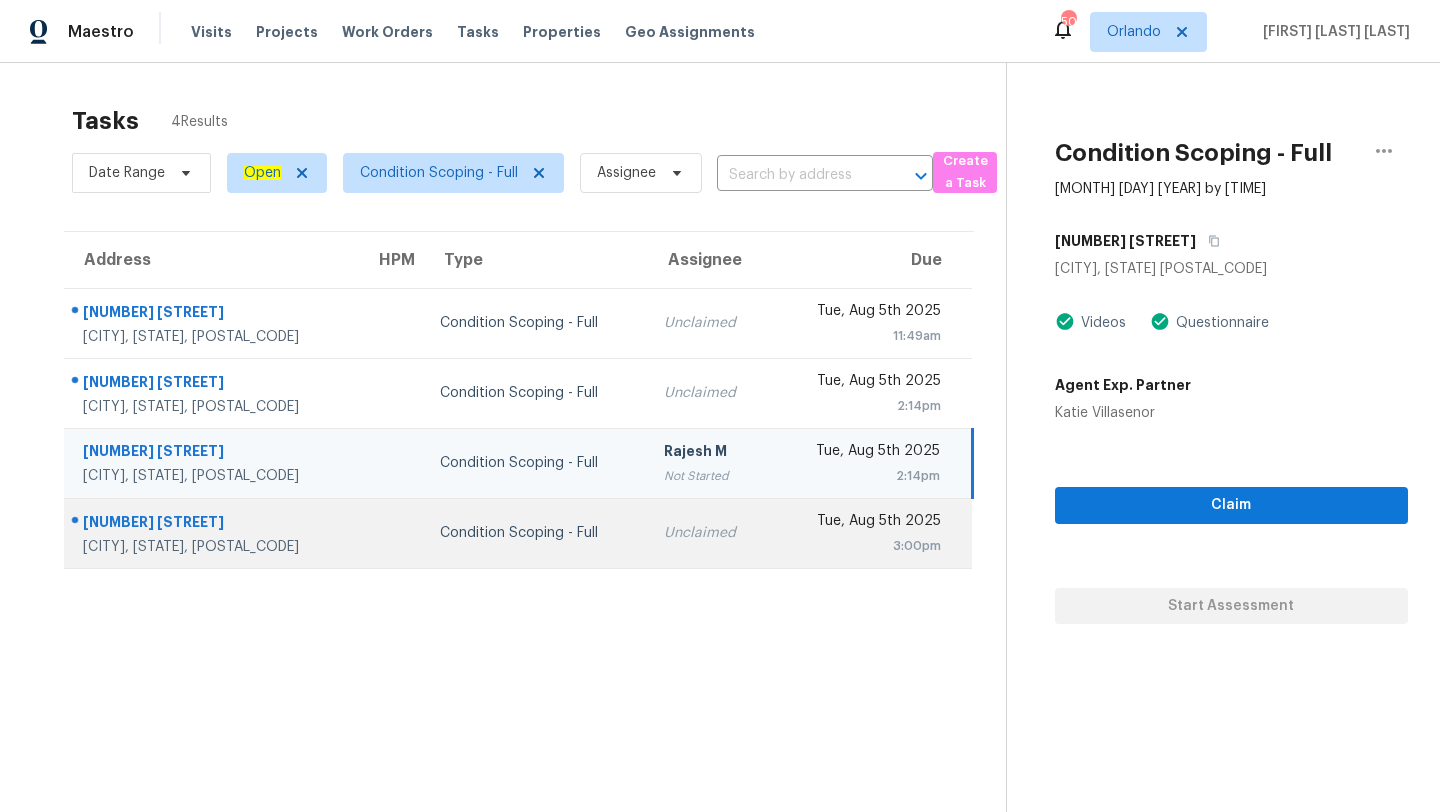 click on "Unclaimed" at bounding box center (709, 533) 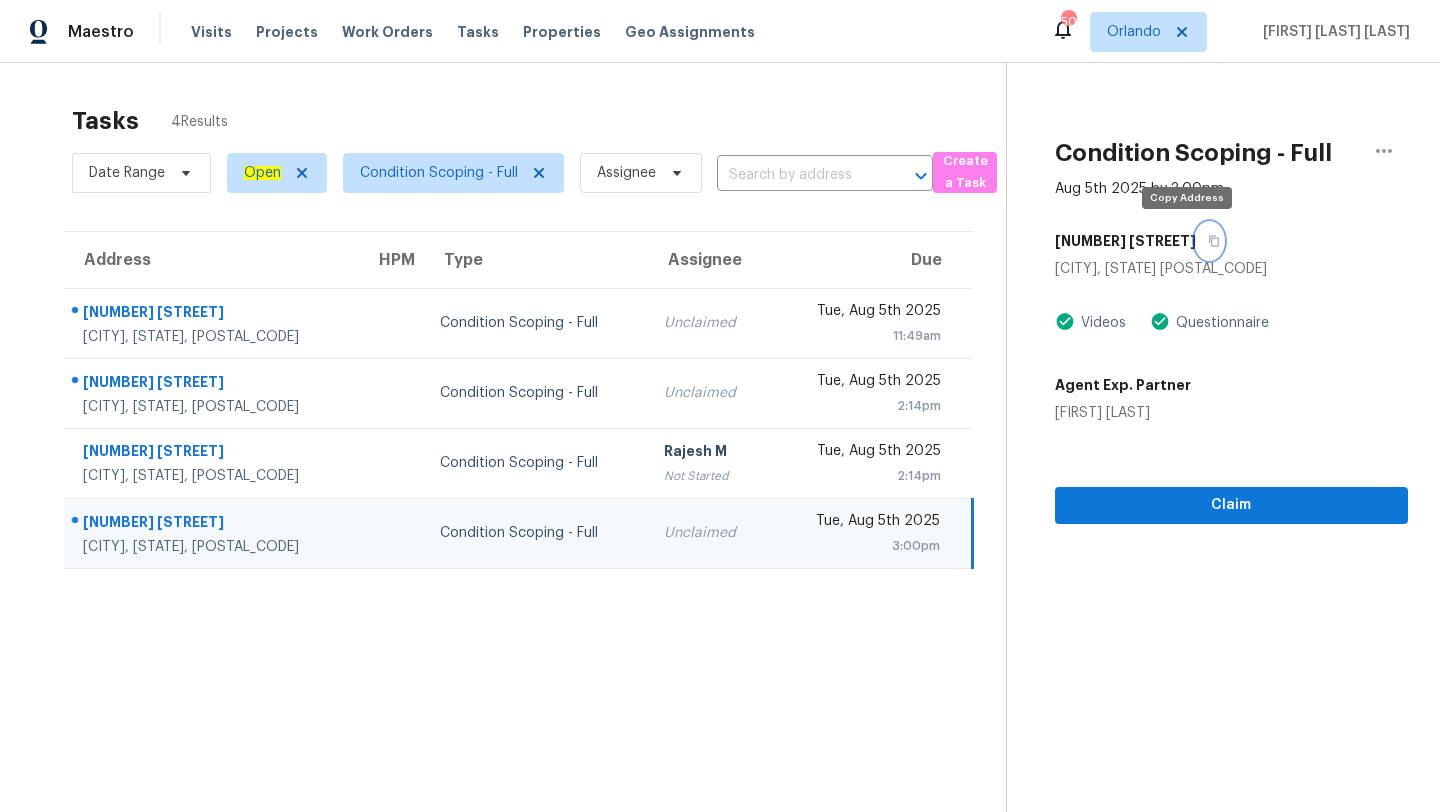 click 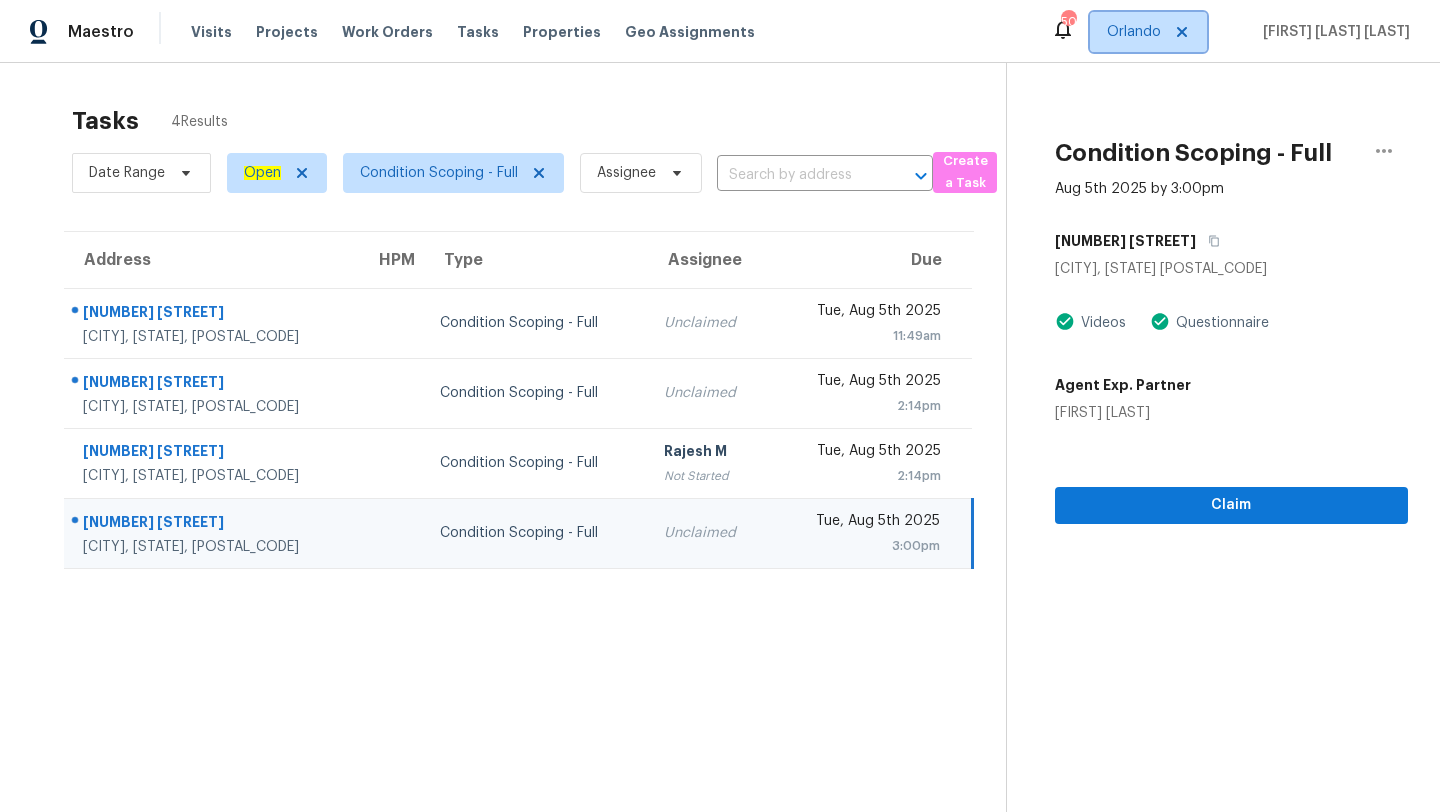 click on "Orlando" at bounding box center [1148, 32] 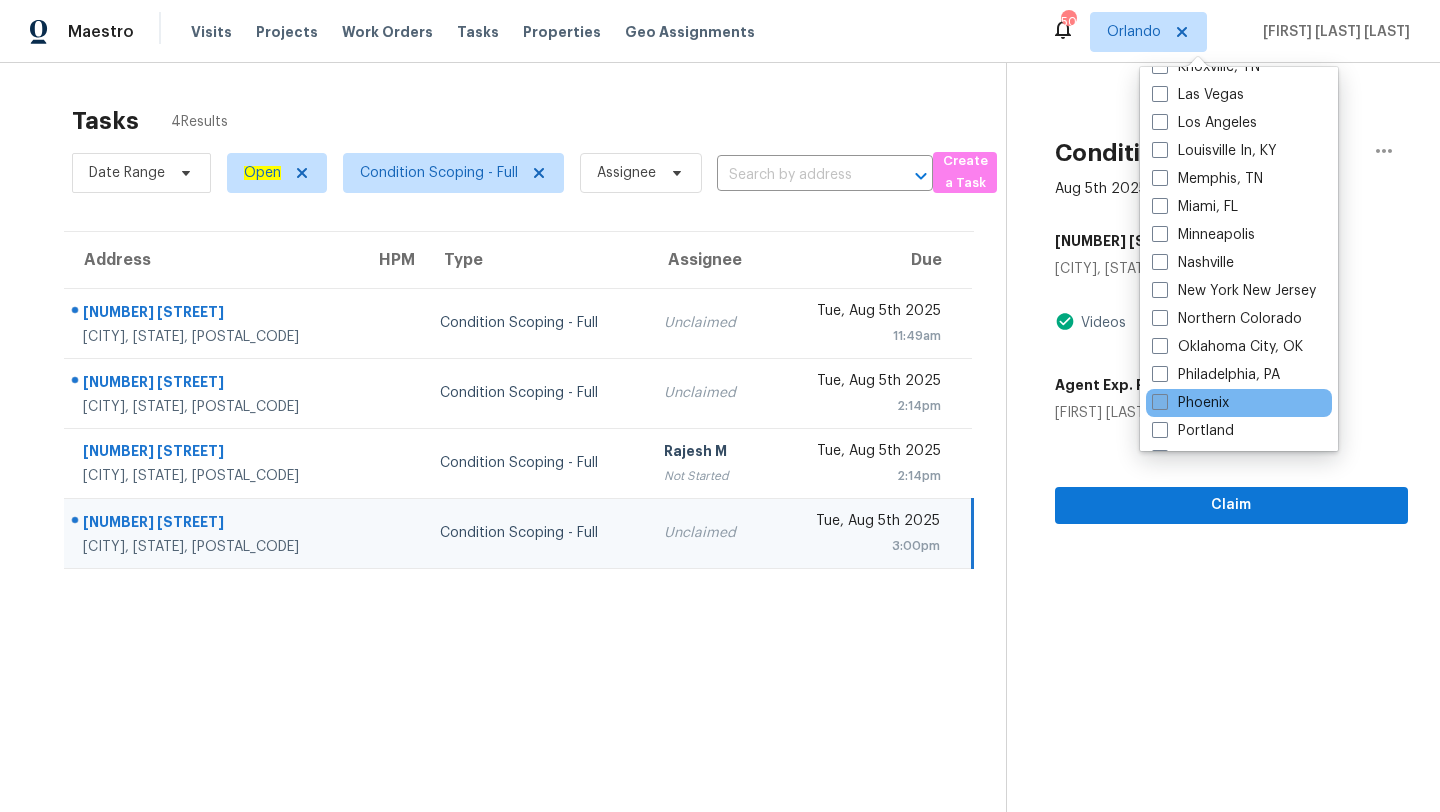 scroll, scrollTop: 843, scrollLeft: 0, axis: vertical 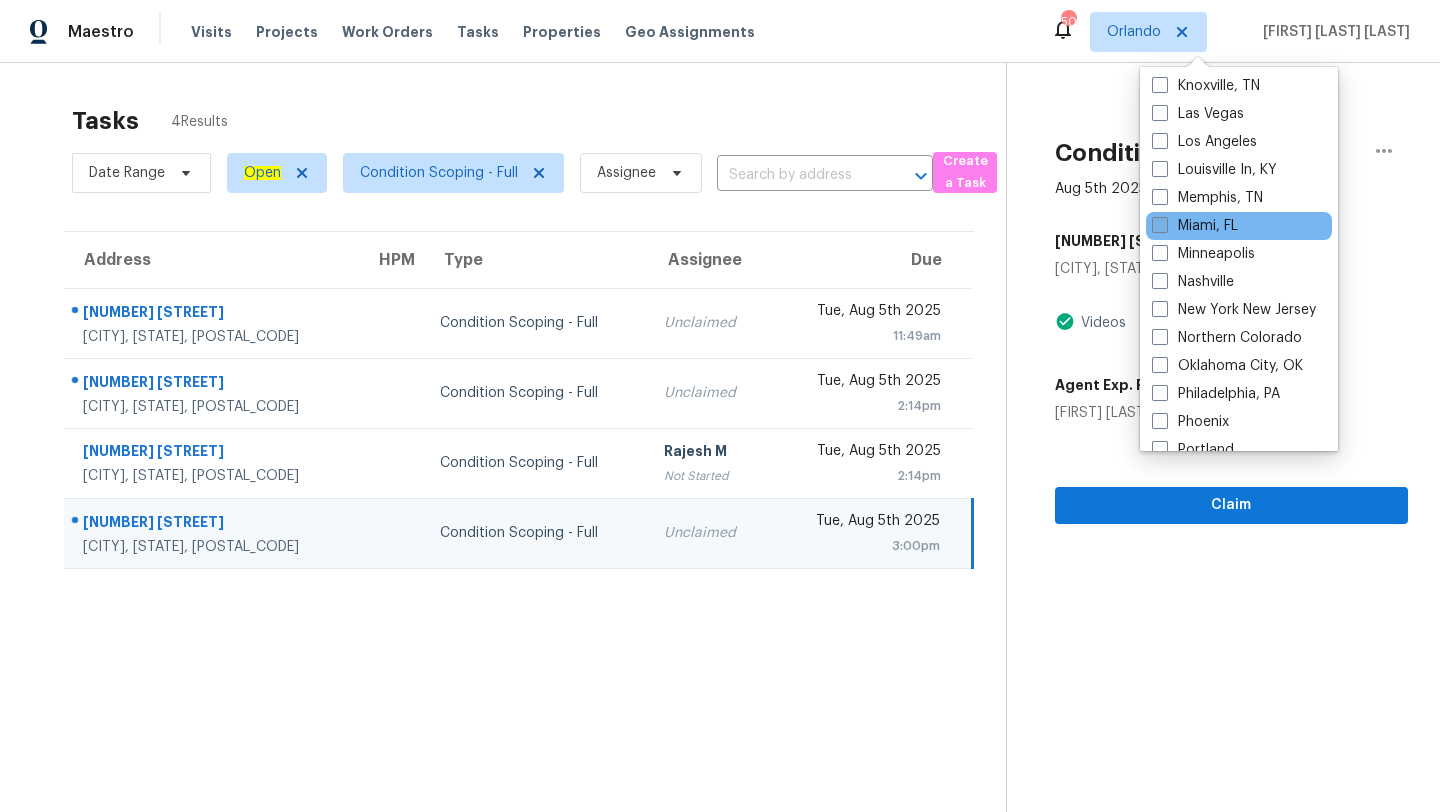 click at bounding box center (1160, 225) 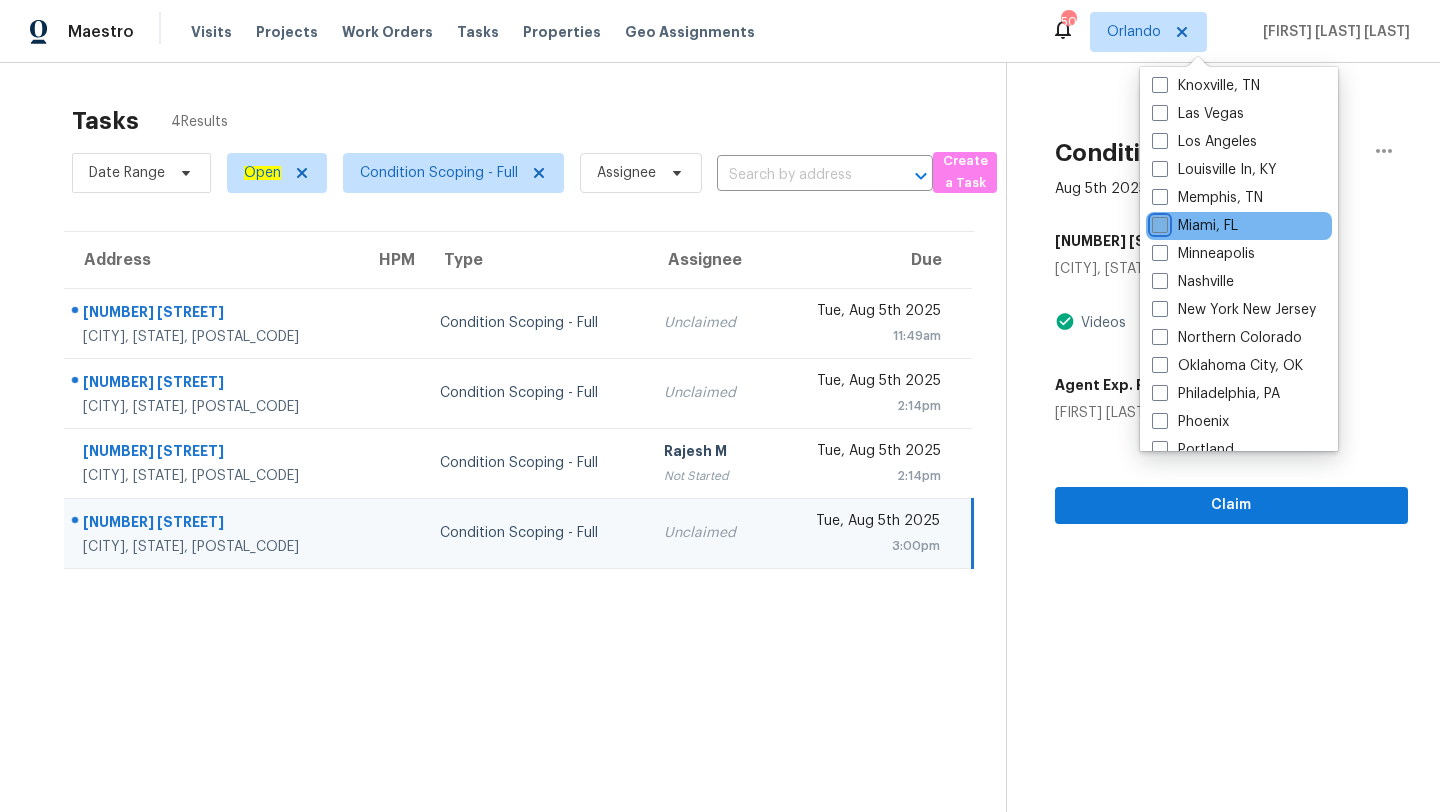 click on "Miami, FL" at bounding box center (1158, 222) 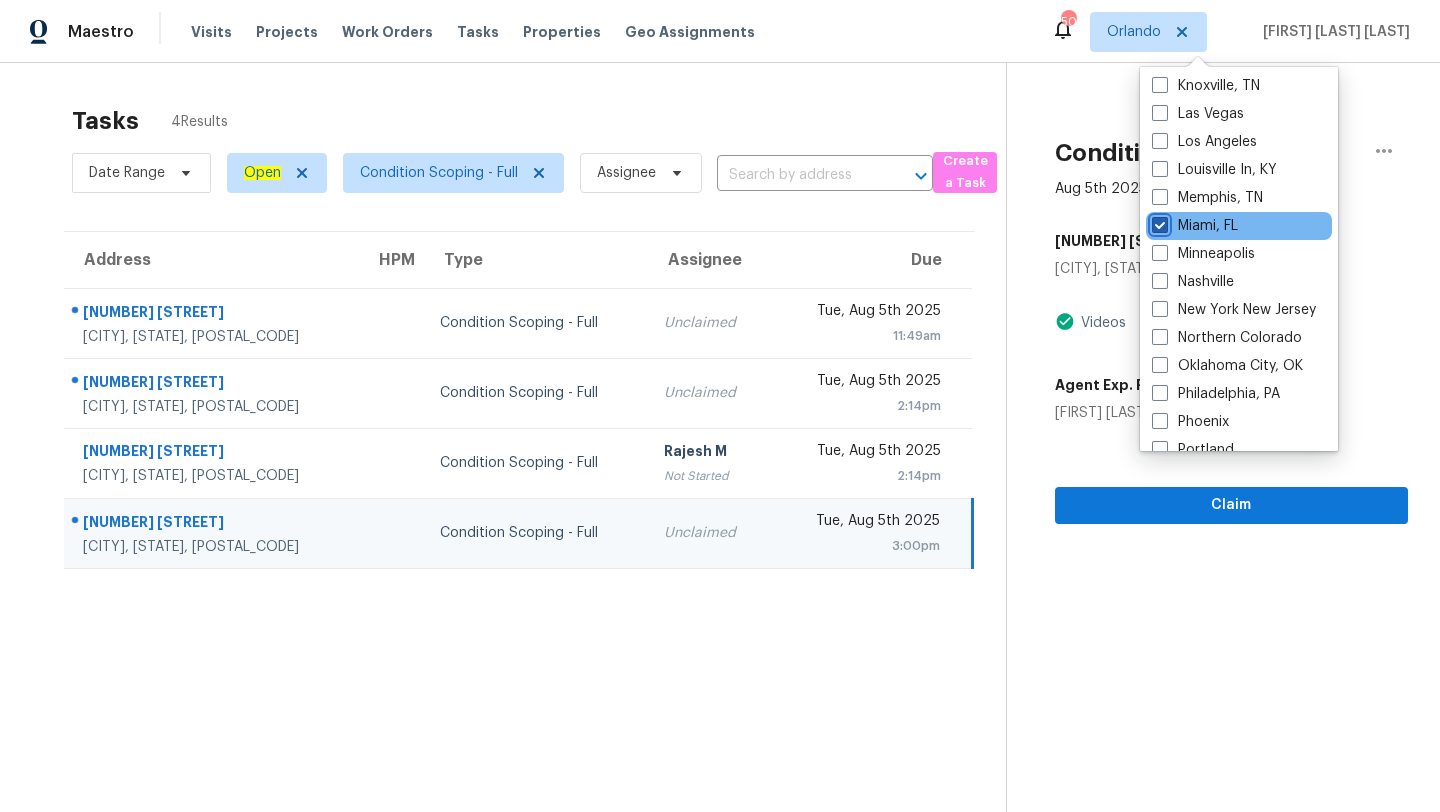 checkbox on "true" 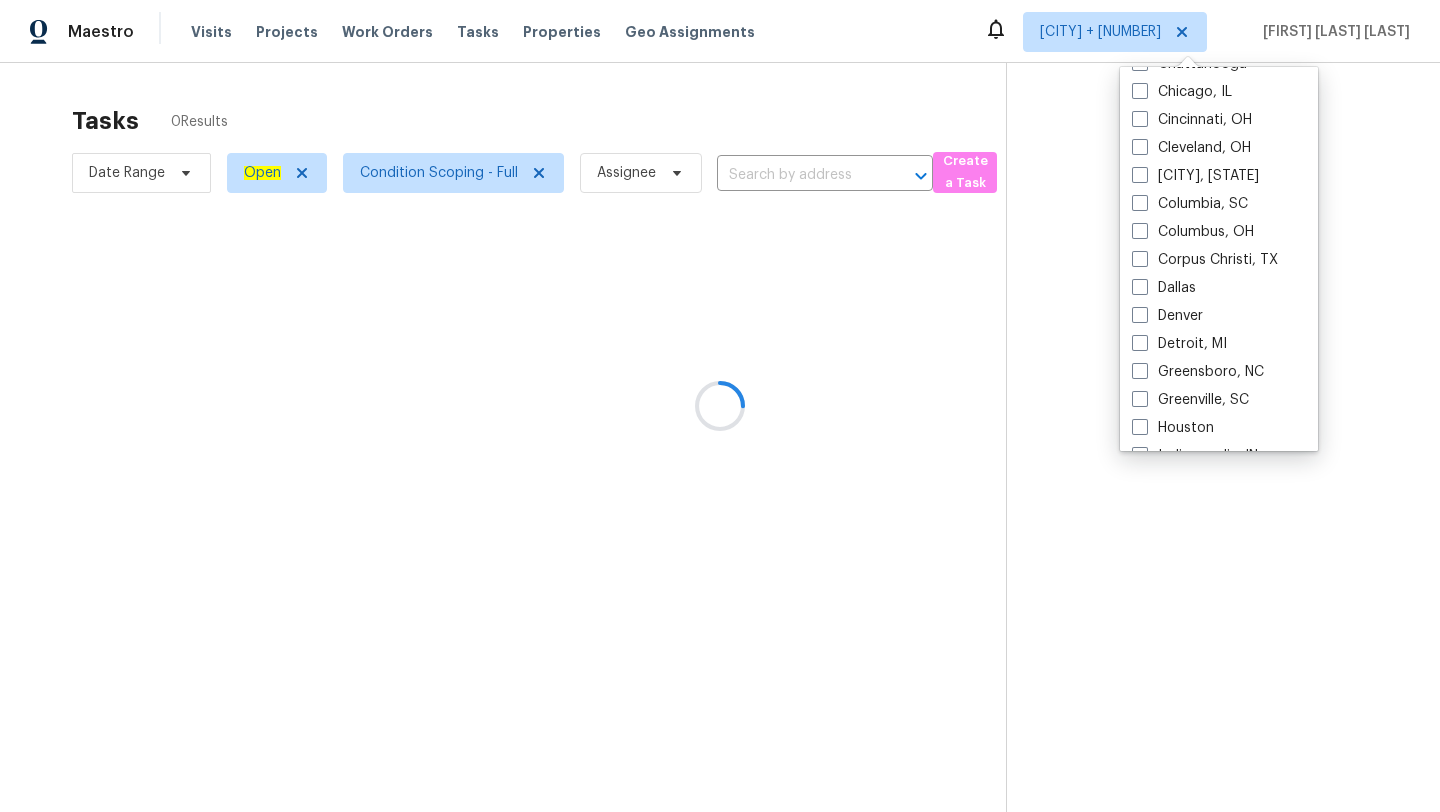 scroll, scrollTop: 0, scrollLeft: 0, axis: both 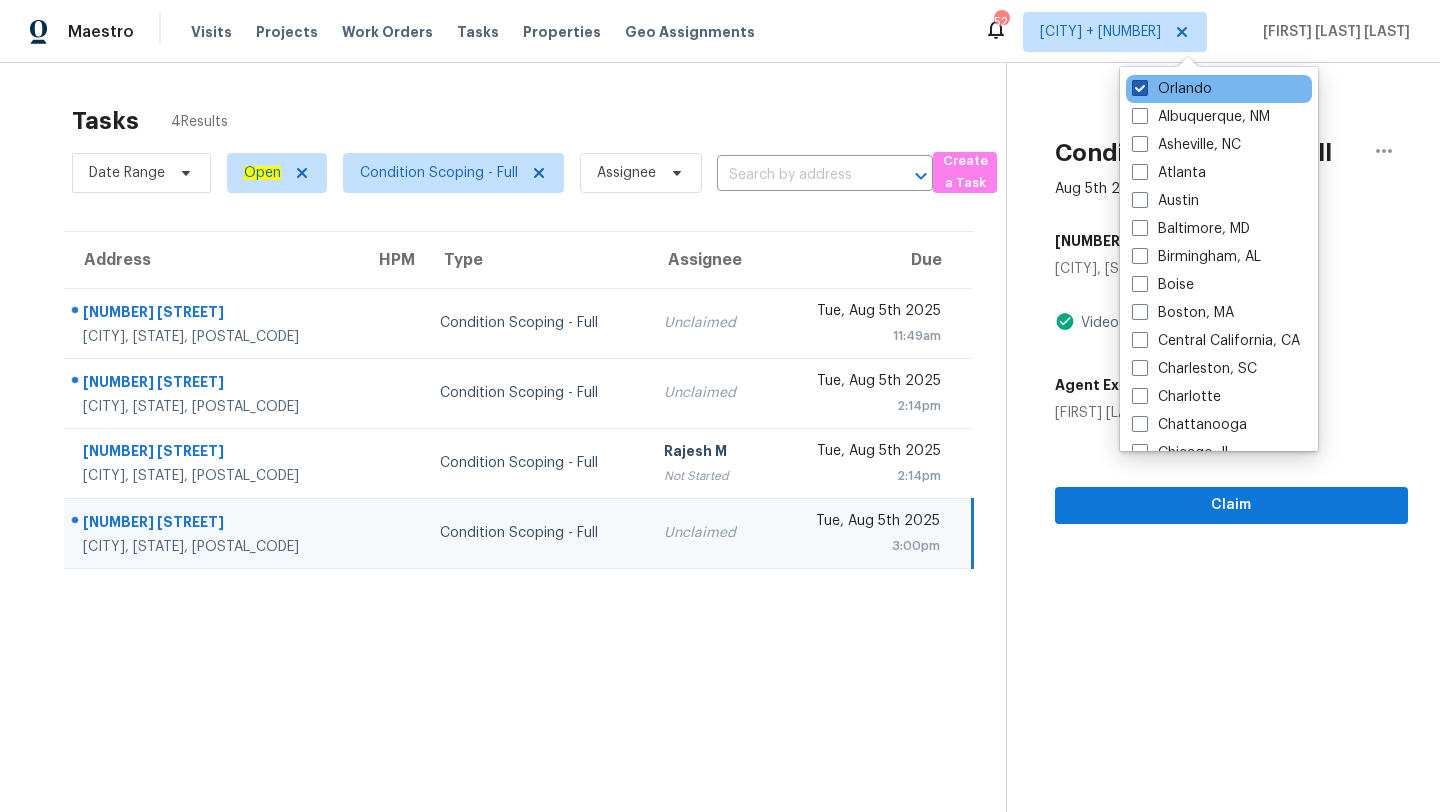 click at bounding box center (1140, 88) 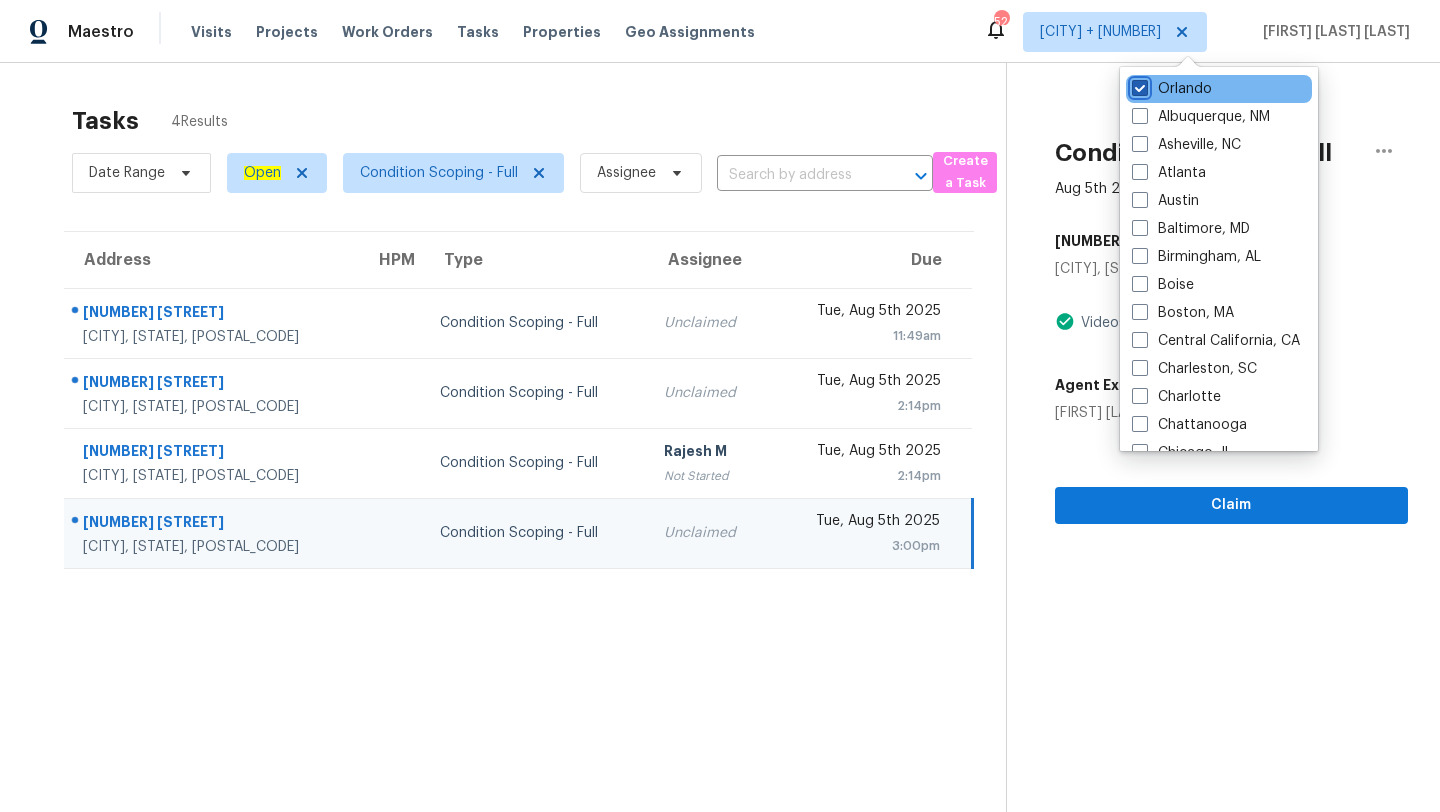 click on "Orlando" at bounding box center (1138, 85) 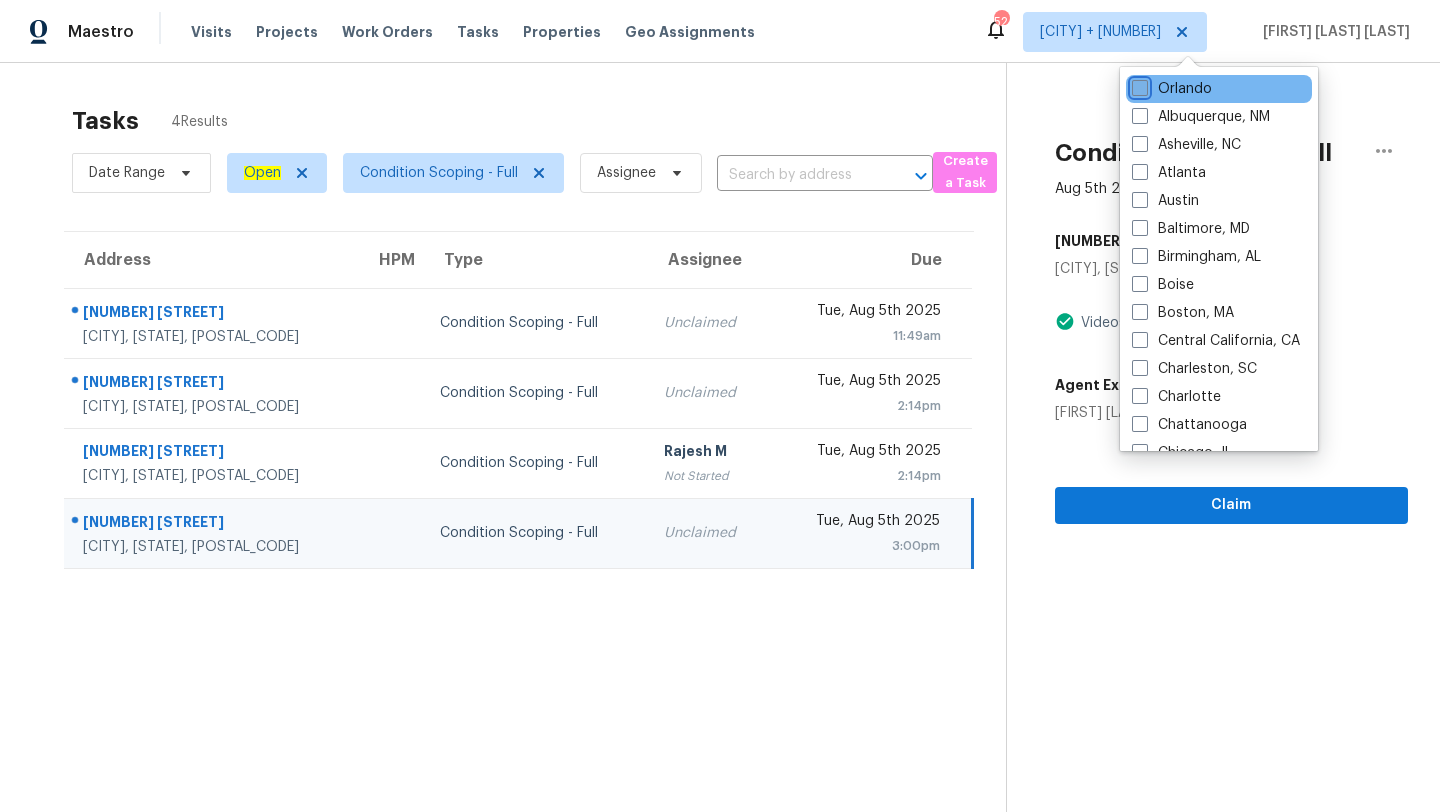 checkbox on "false" 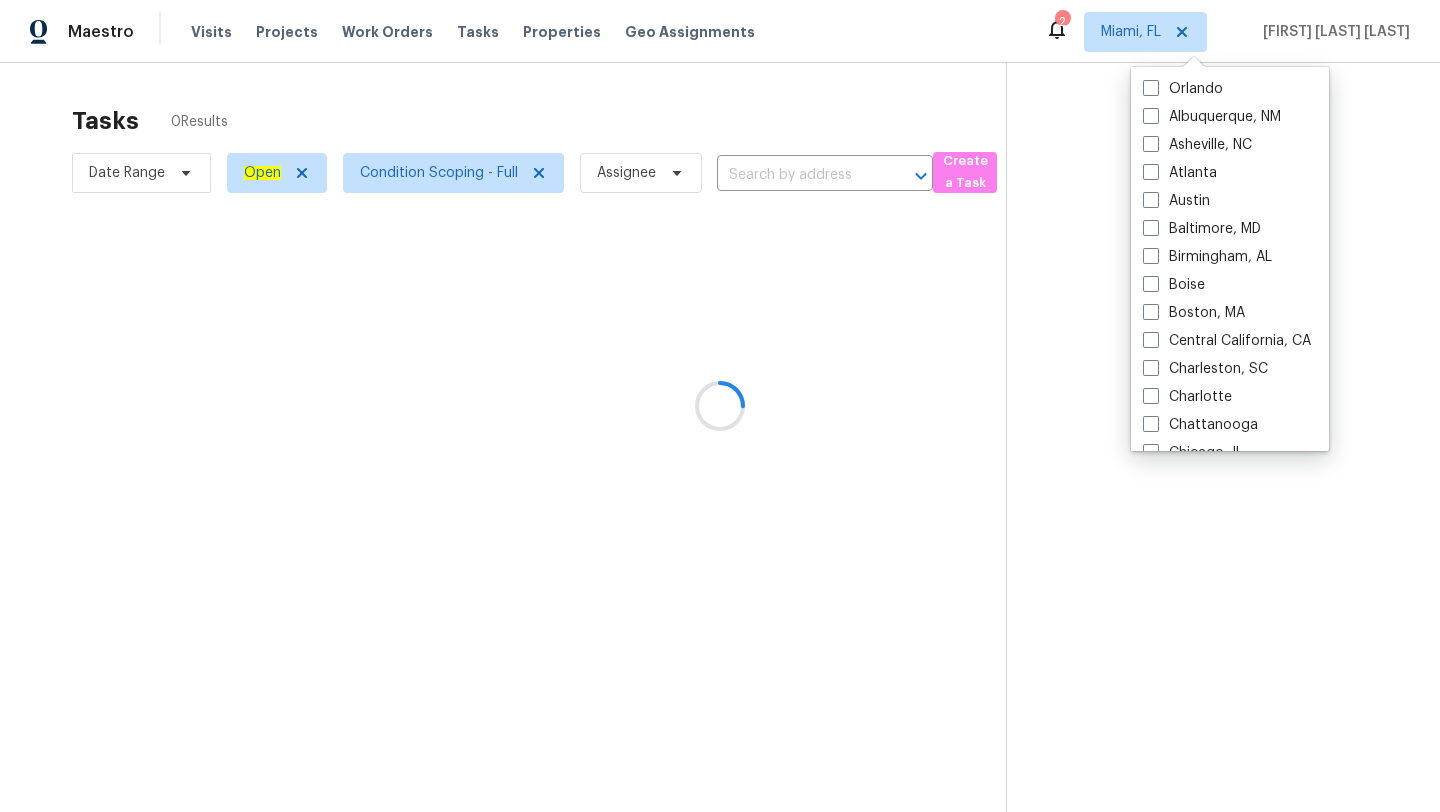 click at bounding box center [720, 406] 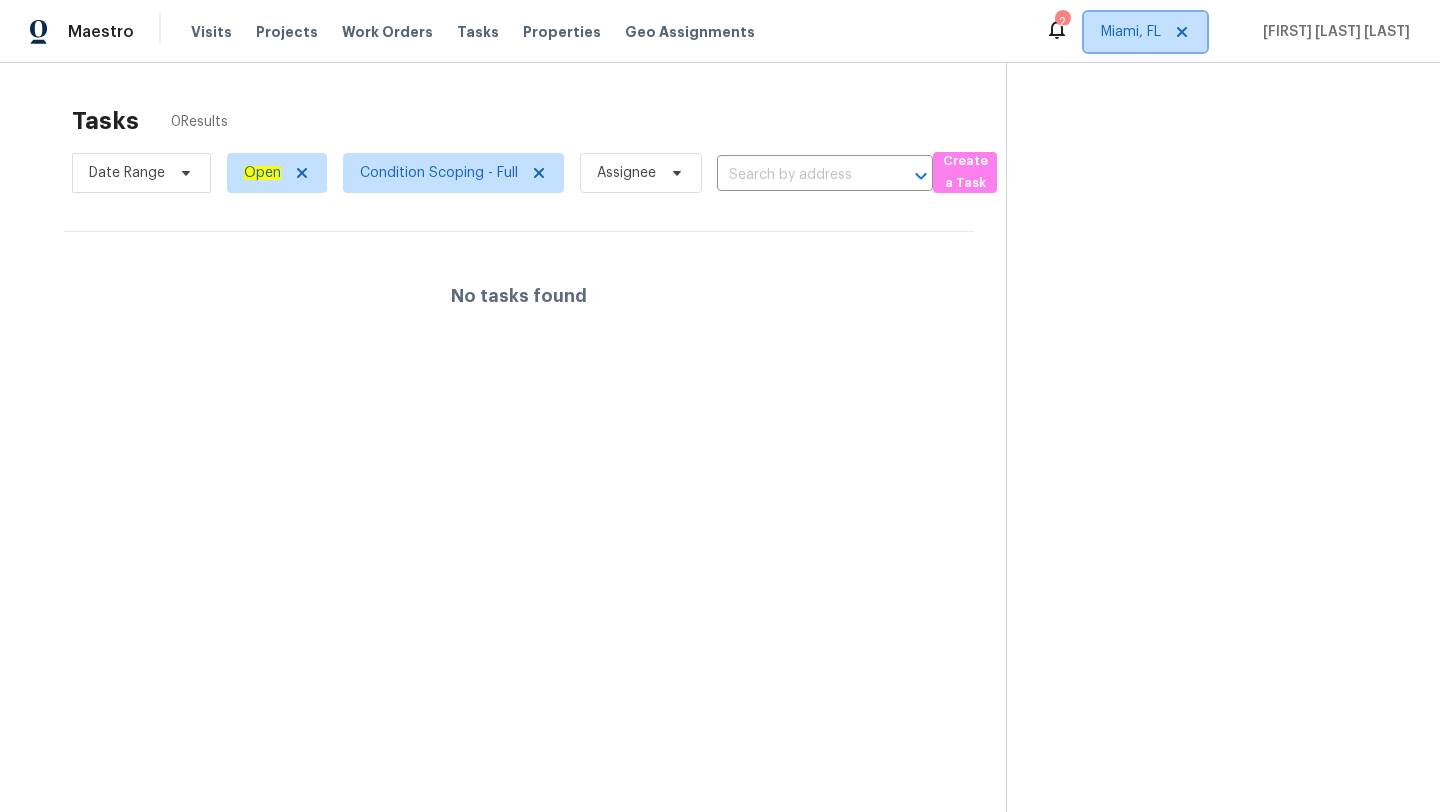 click on "Miami, FL" at bounding box center [1131, 32] 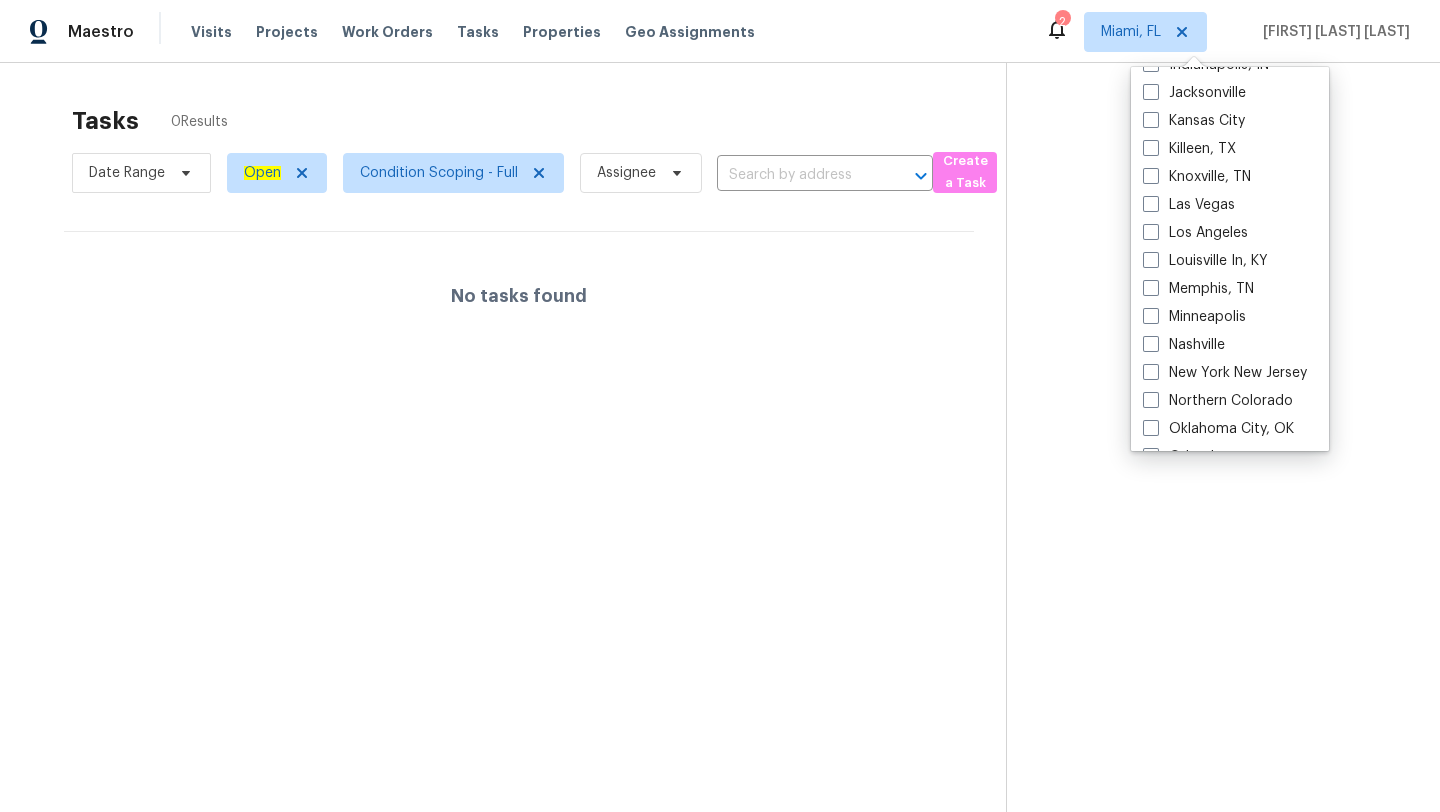 scroll, scrollTop: 644, scrollLeft: 0, axis: vertical 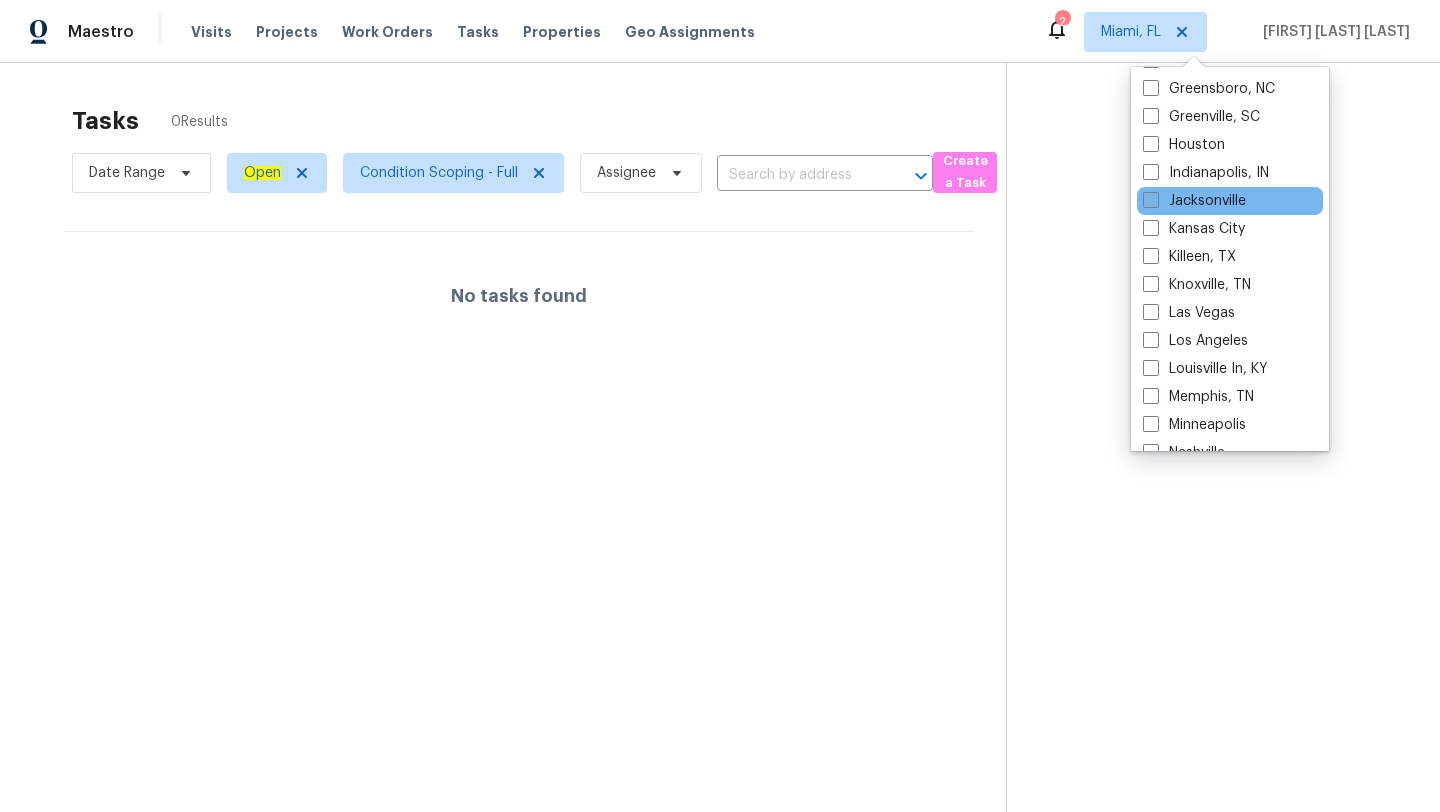 click at bounding box center [1151, 200] 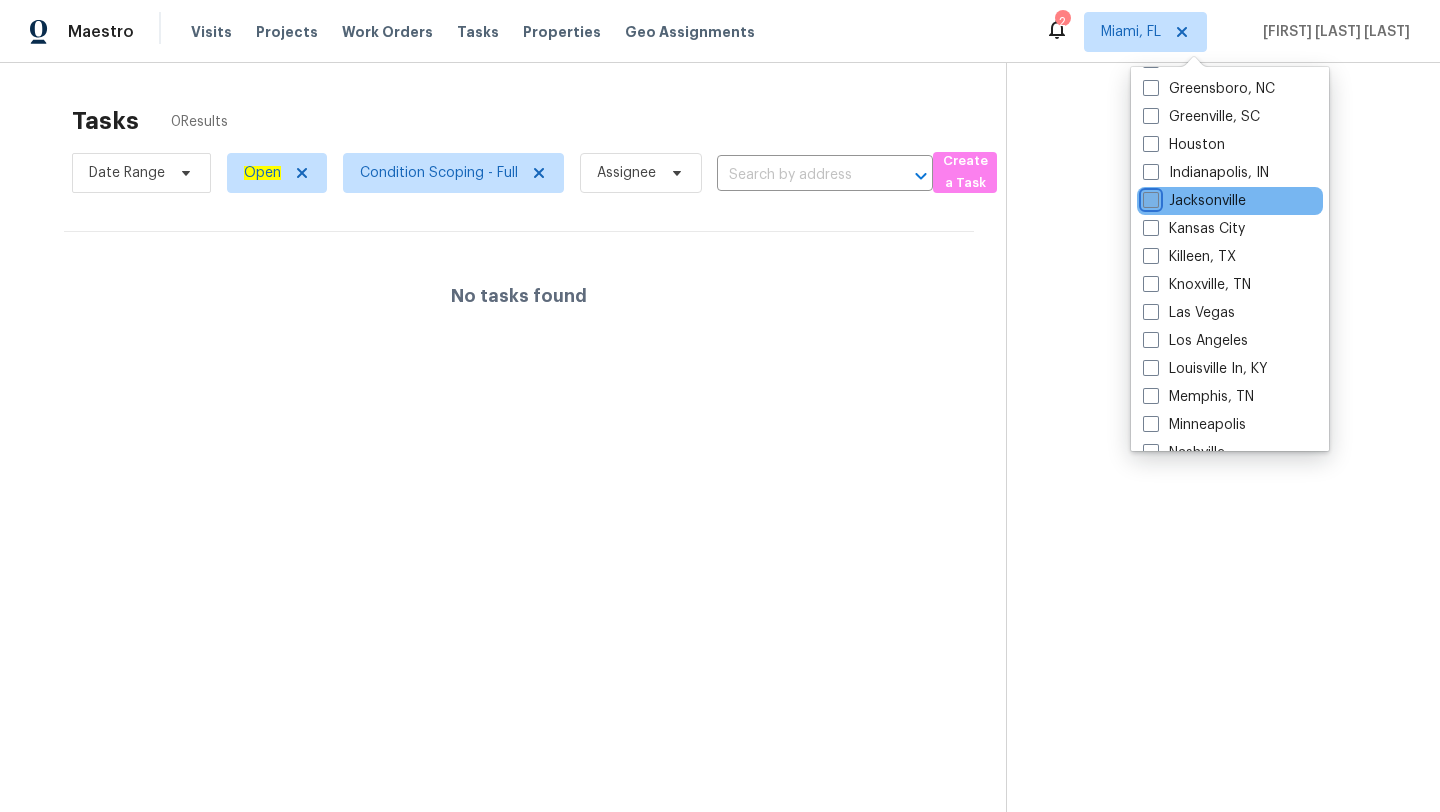 click on "Jacksonville" at bounding box center (1149, 197) 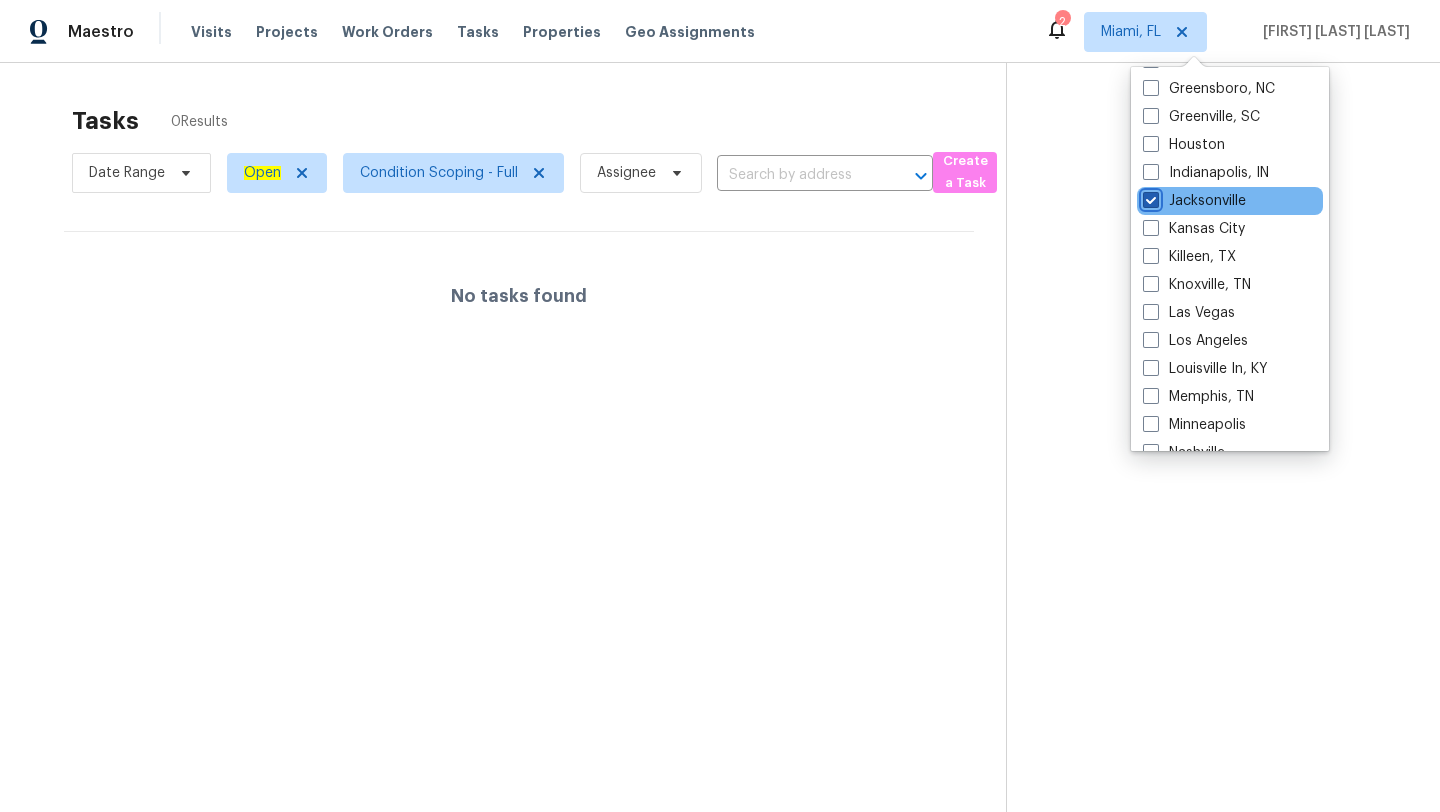 checkbox on "true" 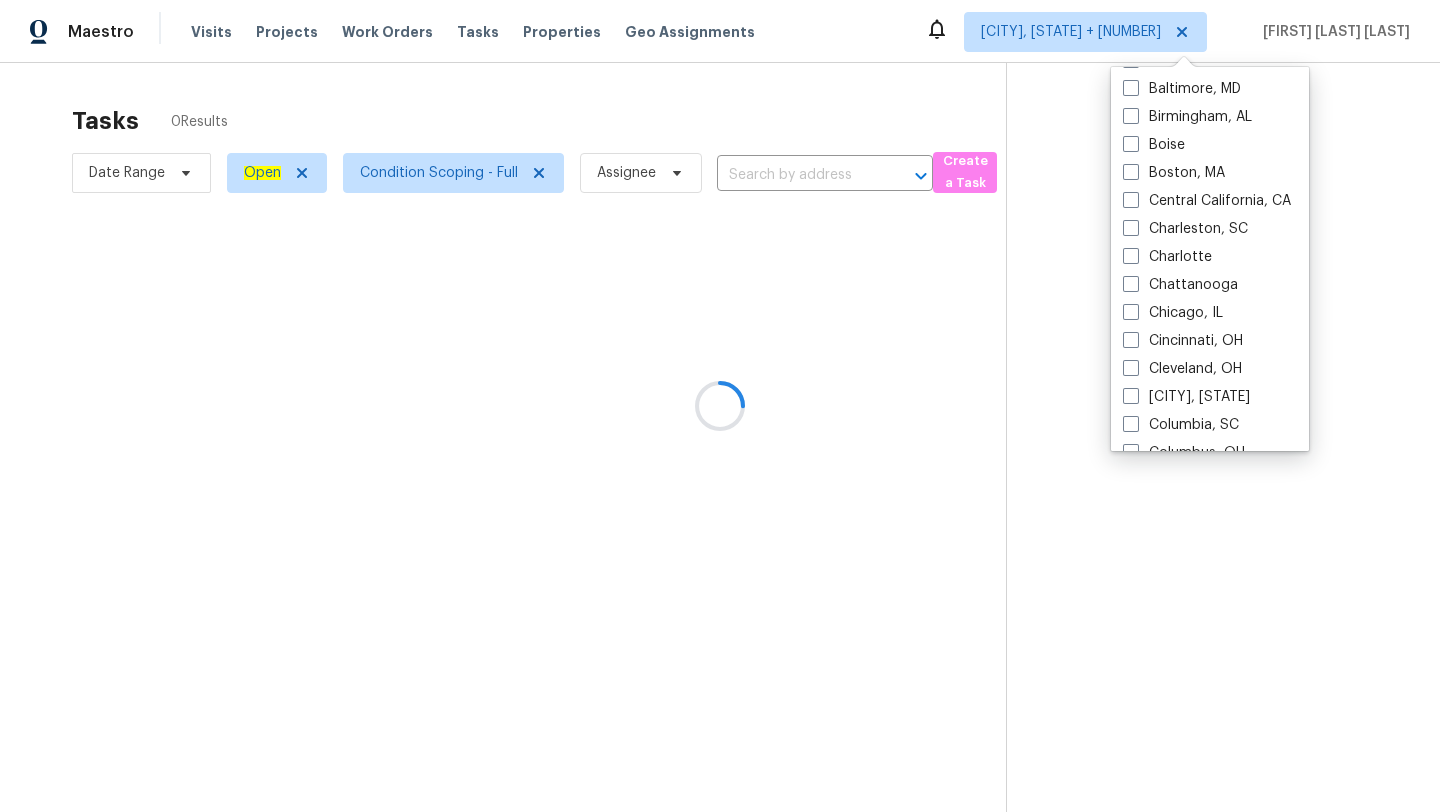scroll, scrollTop: 0, scrollLeft: 0, axis: both 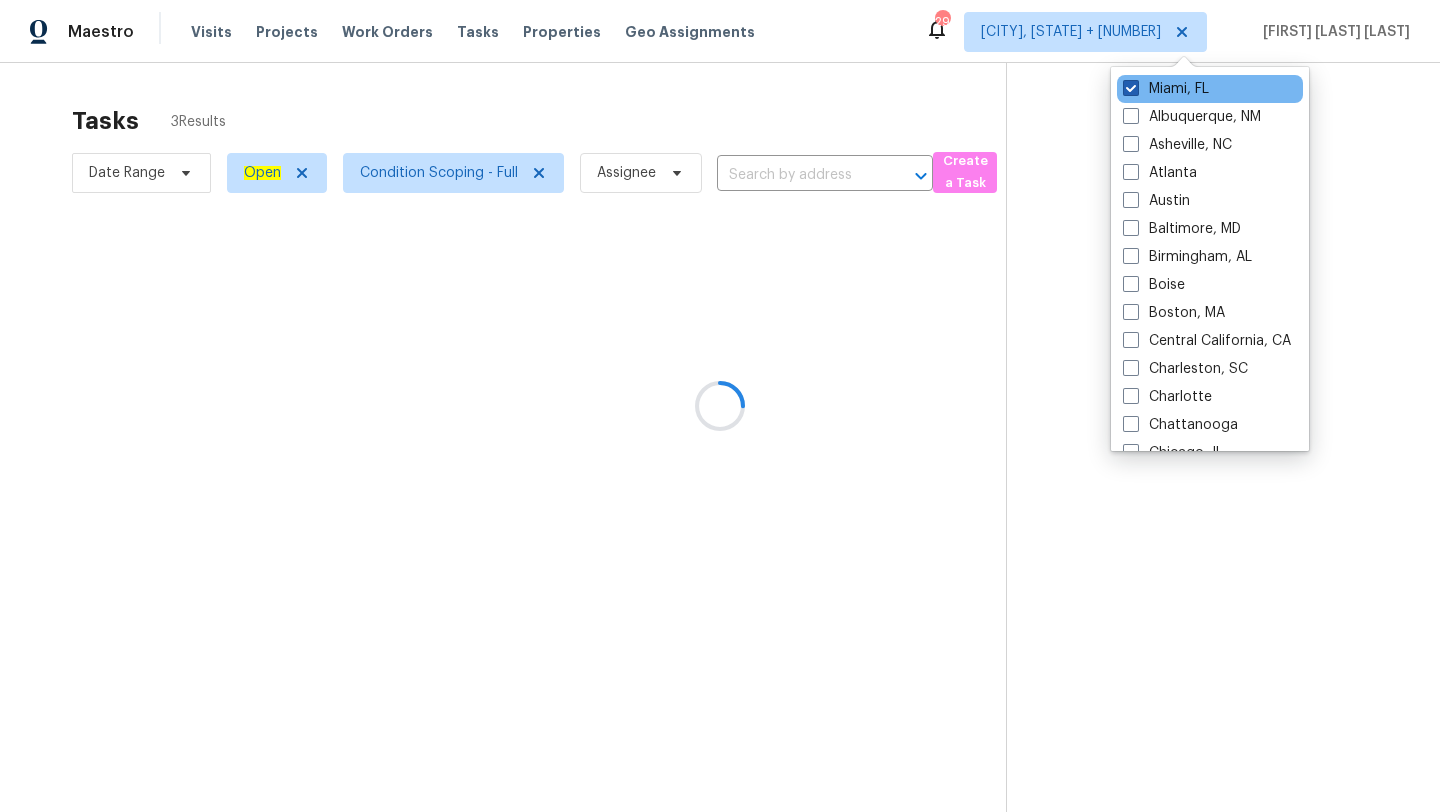 click at bounding box center [1131, 88] 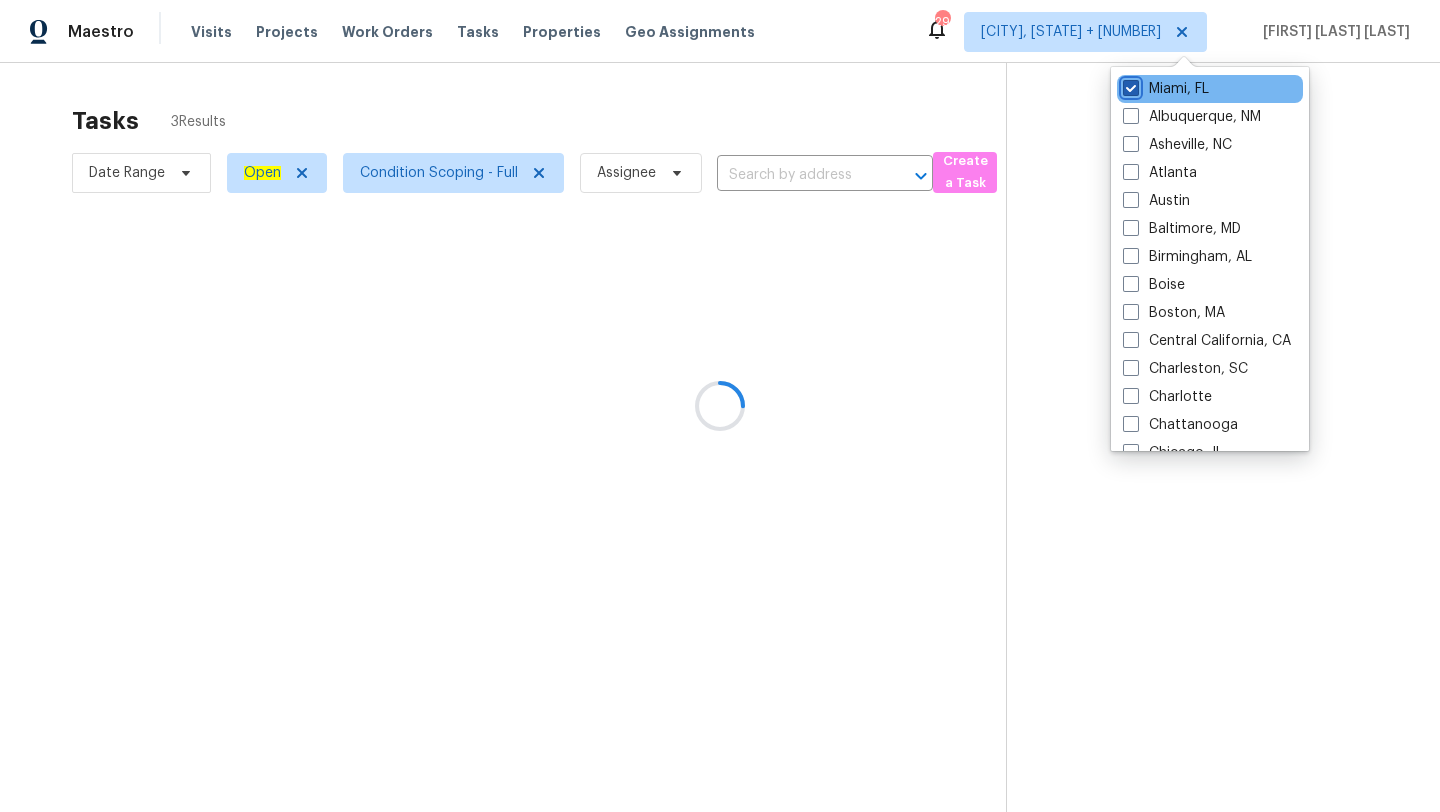 click on "Miami, FL" at bounding box center [1129, 85] 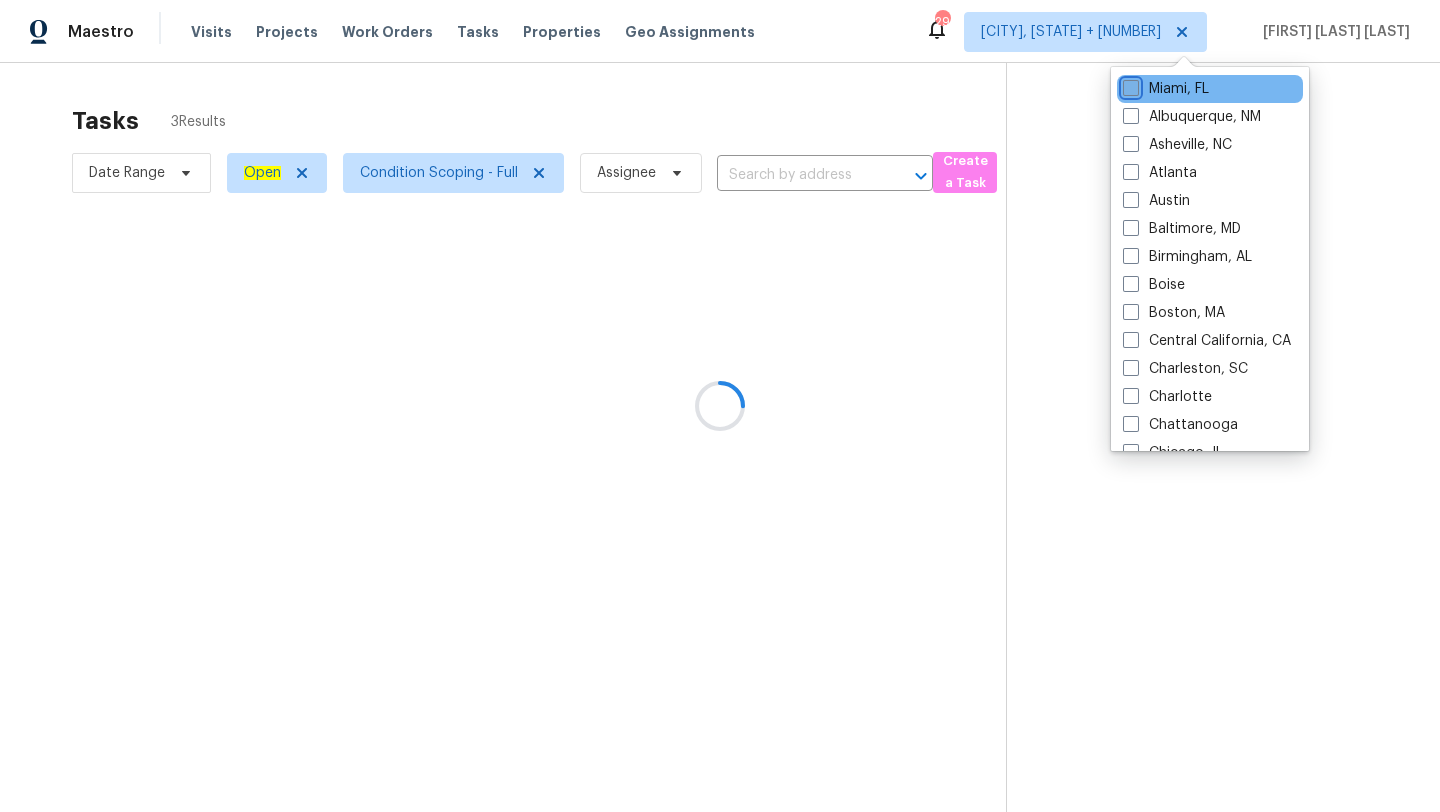 checkbox on "false" 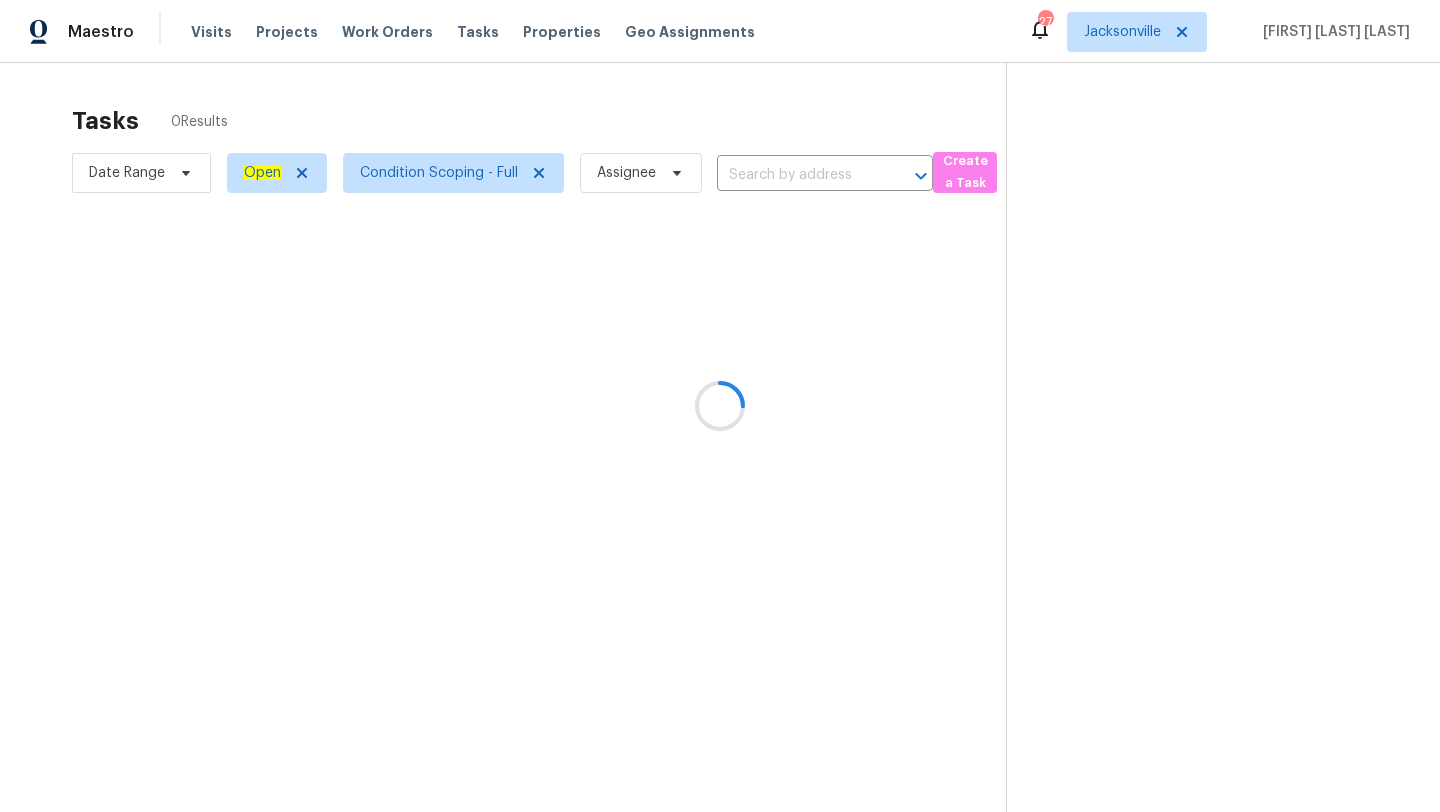 click at bounding box center (720, 406) 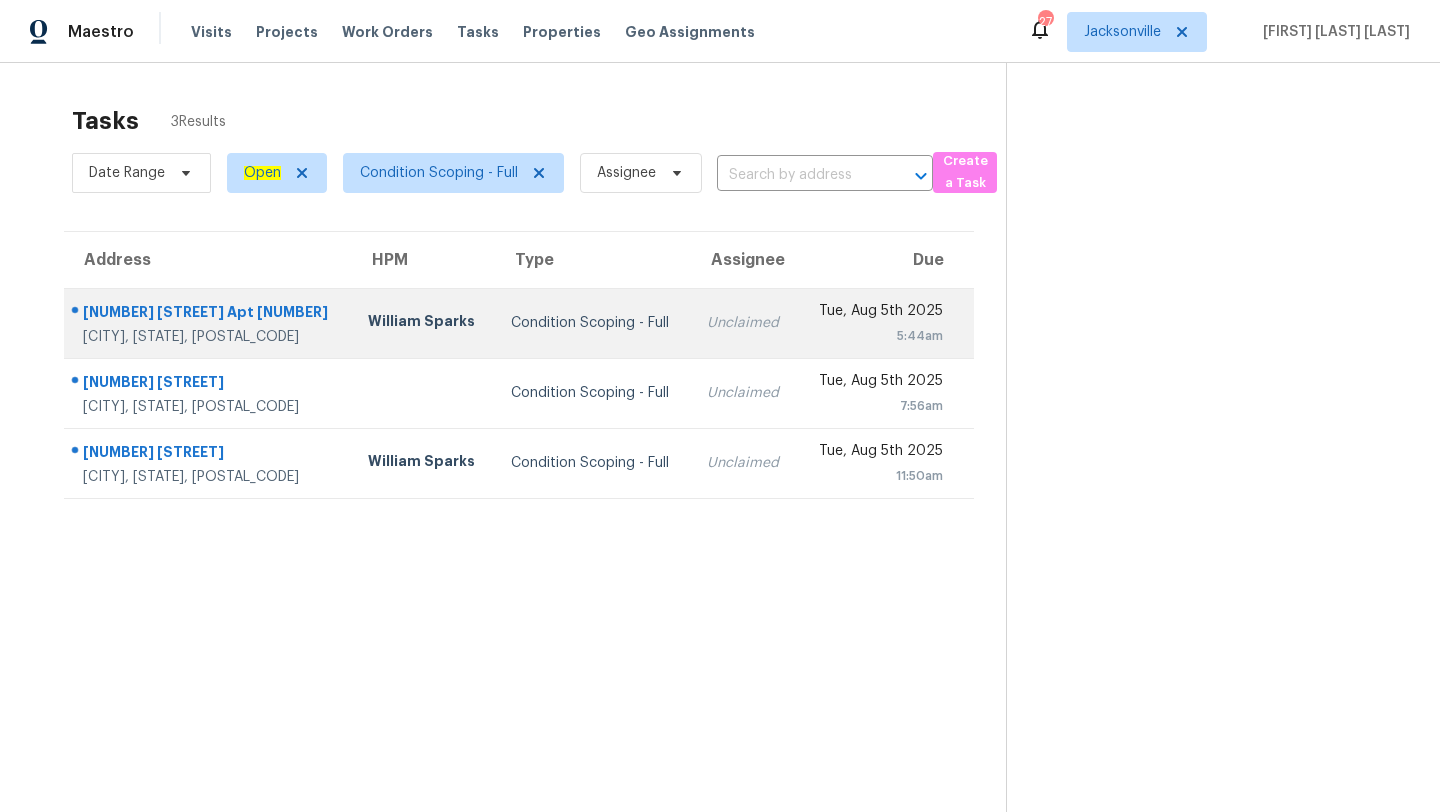 click on "Unclaimed" at bounding box center [744, 323] 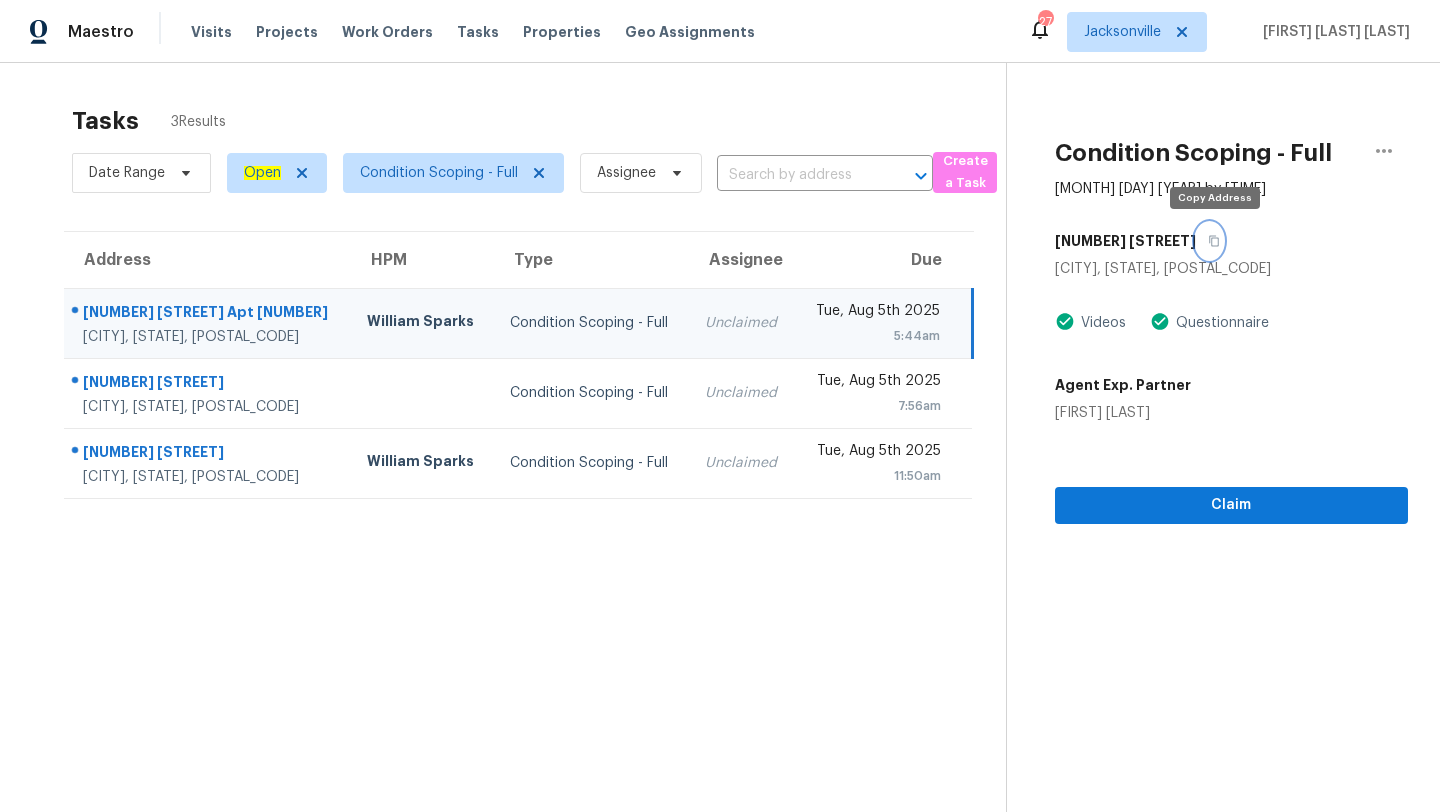 click 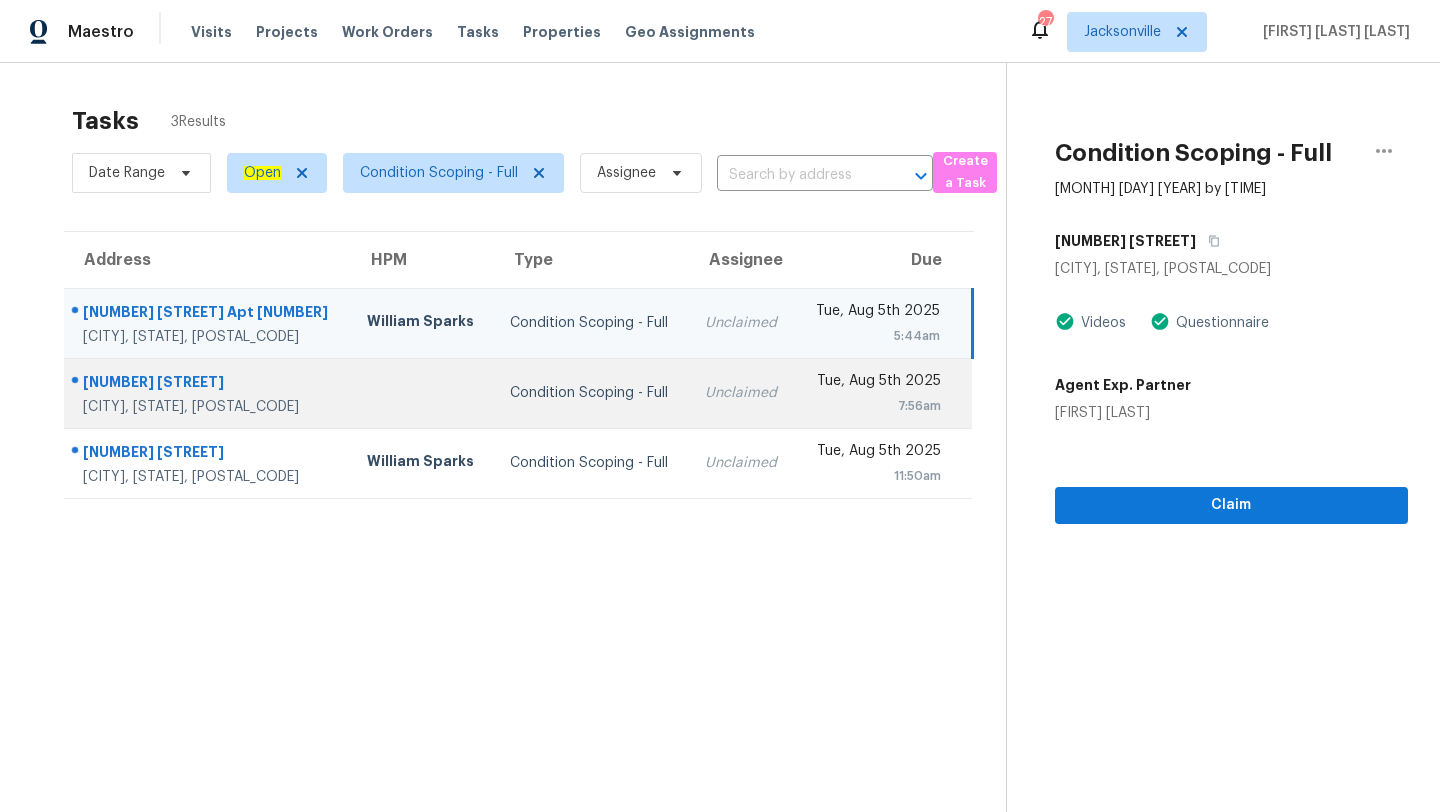 click on "Unclaimed" at bounding box center [742, 393] 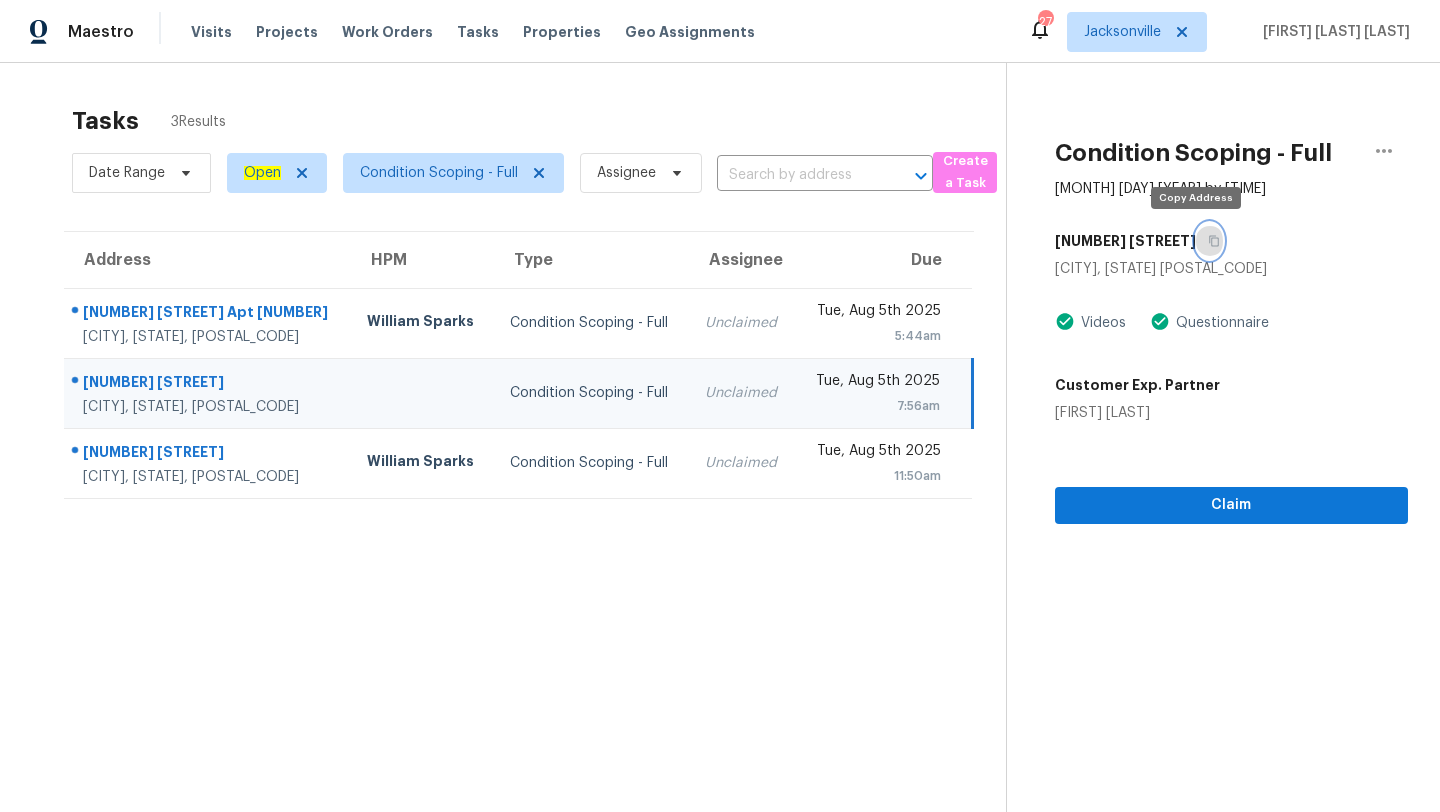 click at bounding box center [1209, 241] 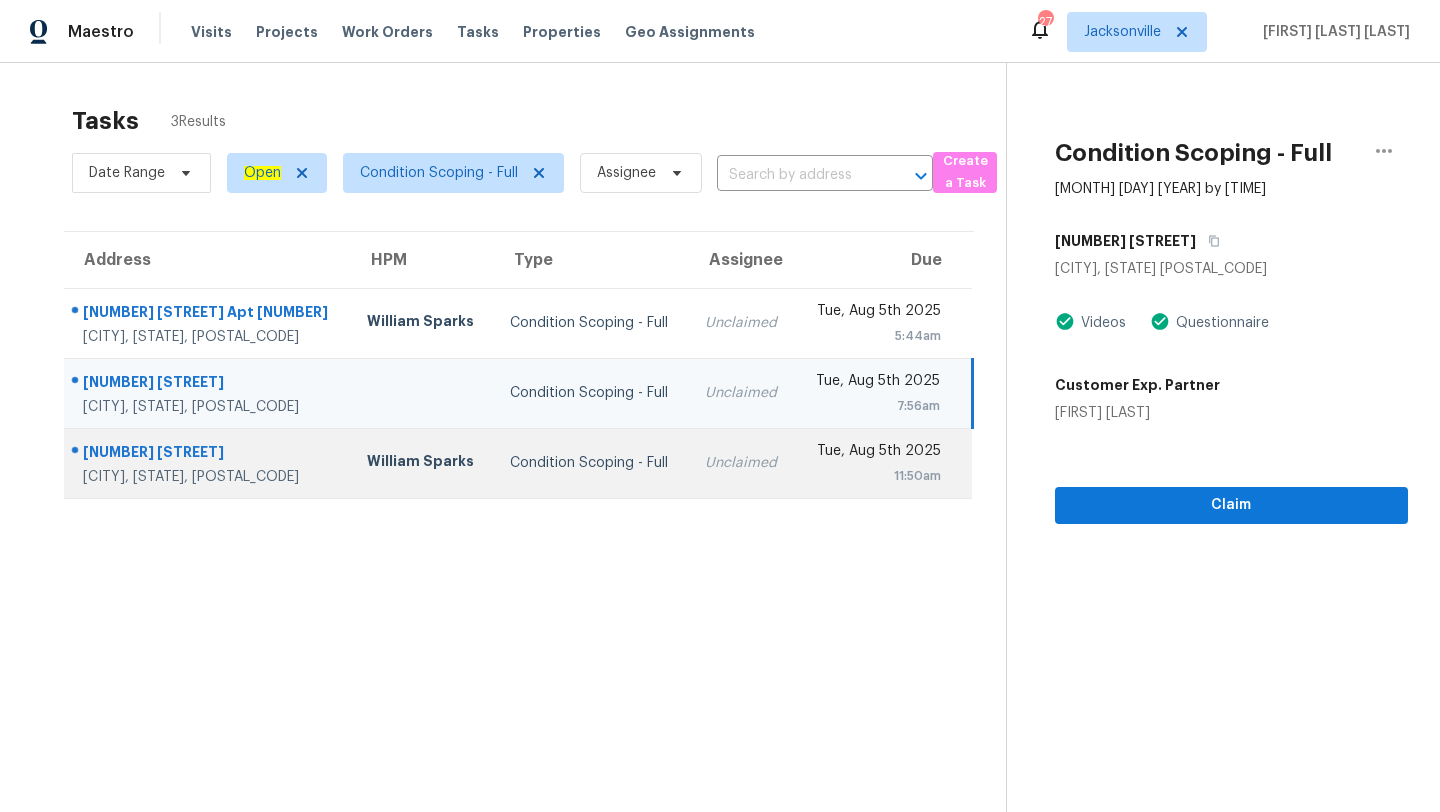 click on "Unclaimed" at bounding box center [742, 463] 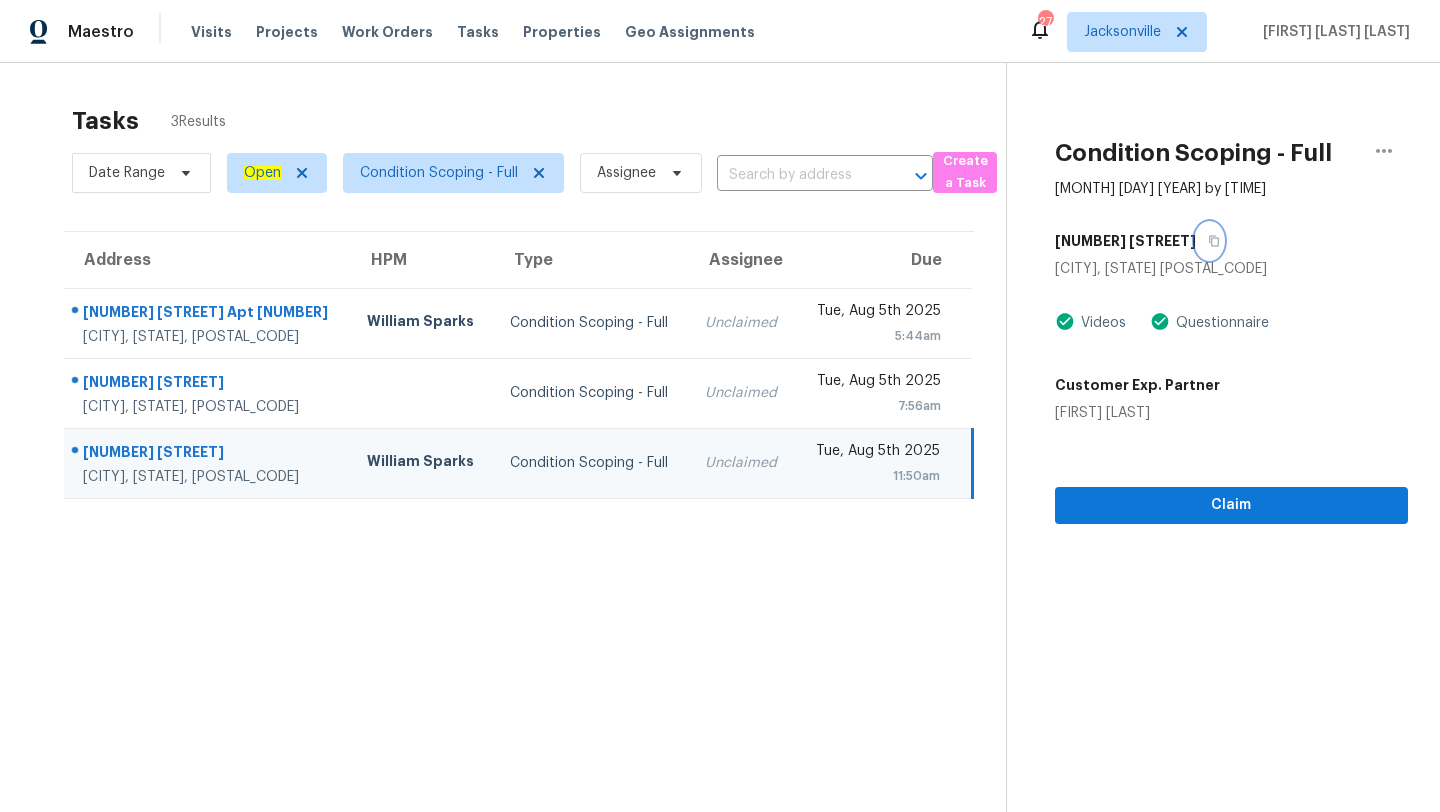 click 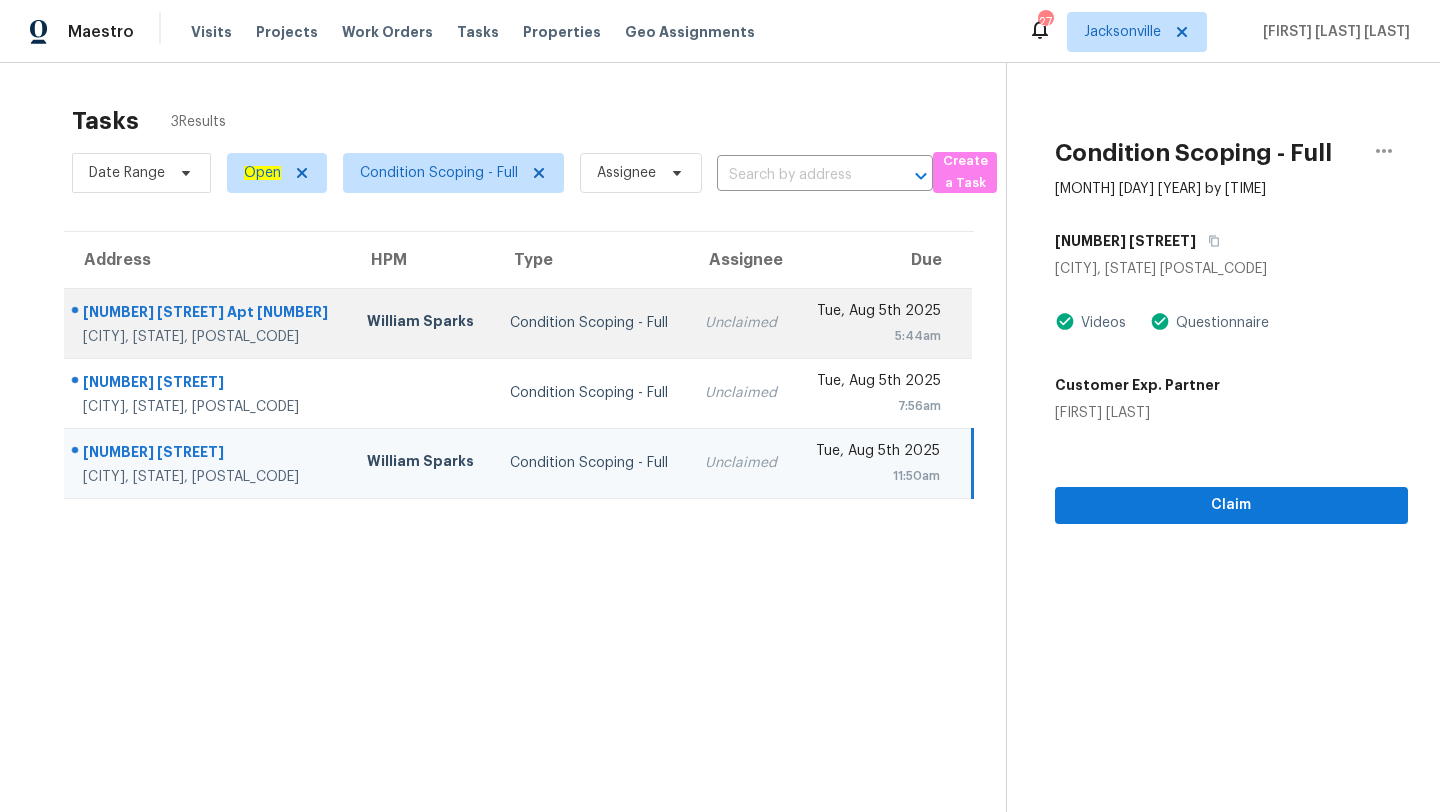 click on "Unclaimed" at bounding box center [742, 323] 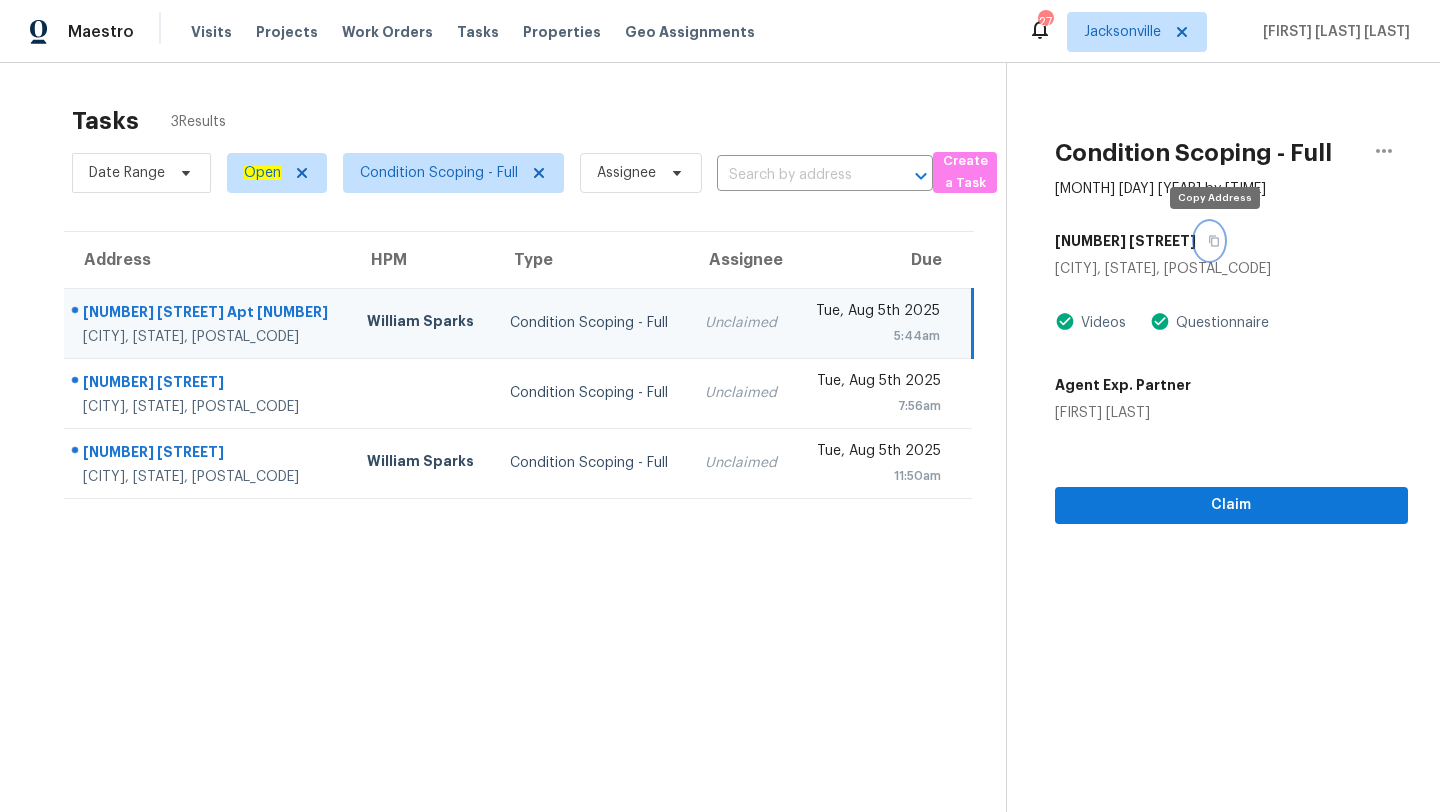 click at bounding box center (1209, 241) 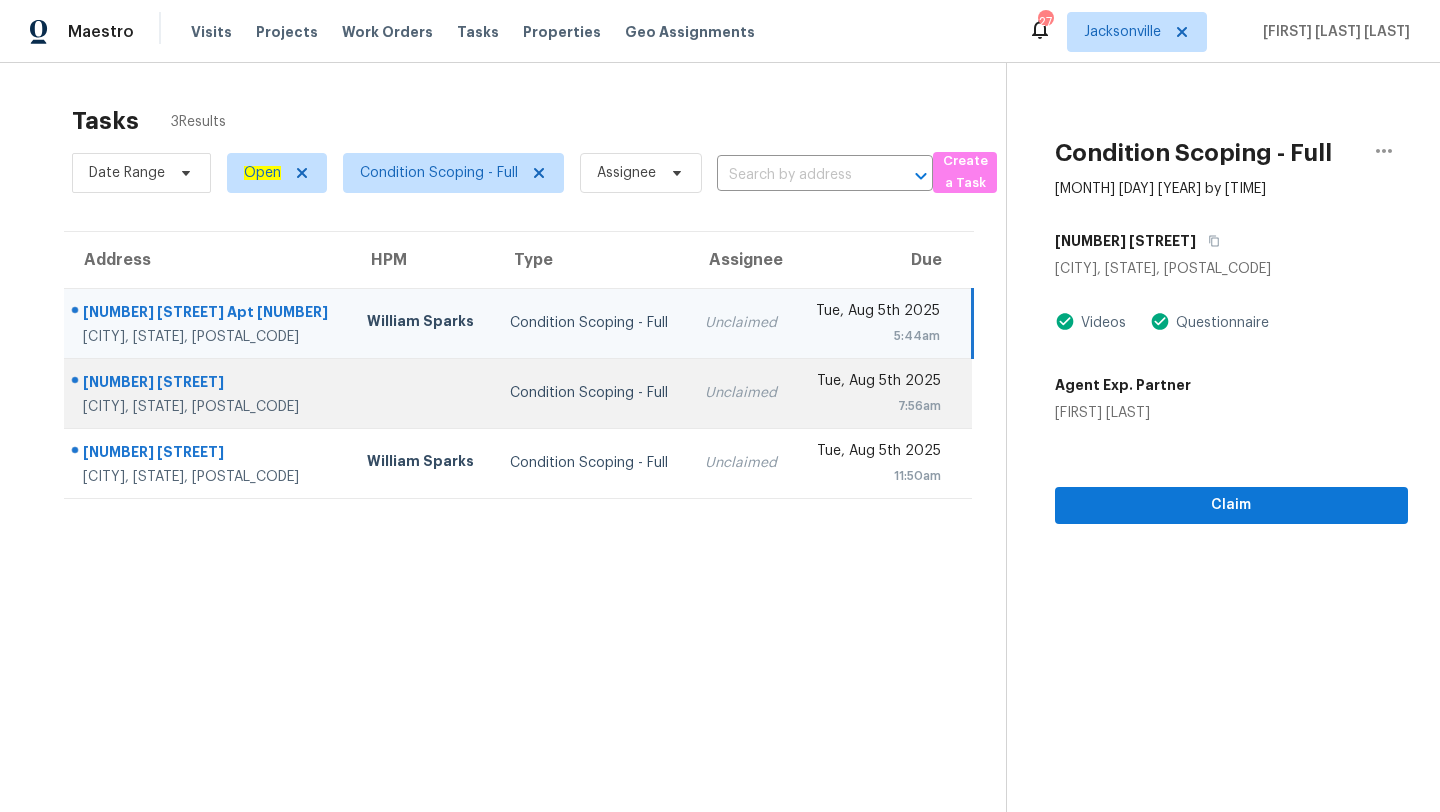 click on "Condition Scoping - Full" at bounding box center (591, 393) 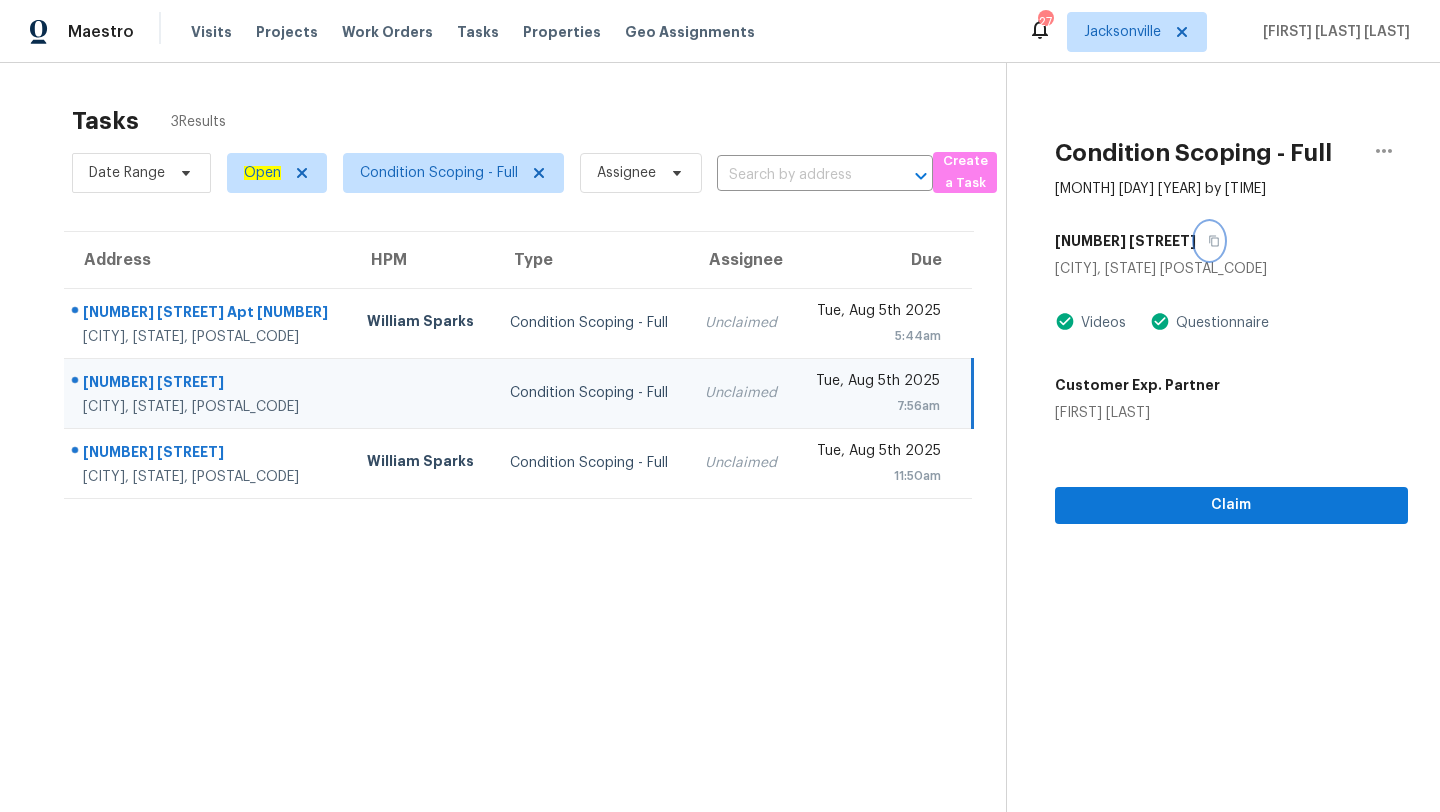 click 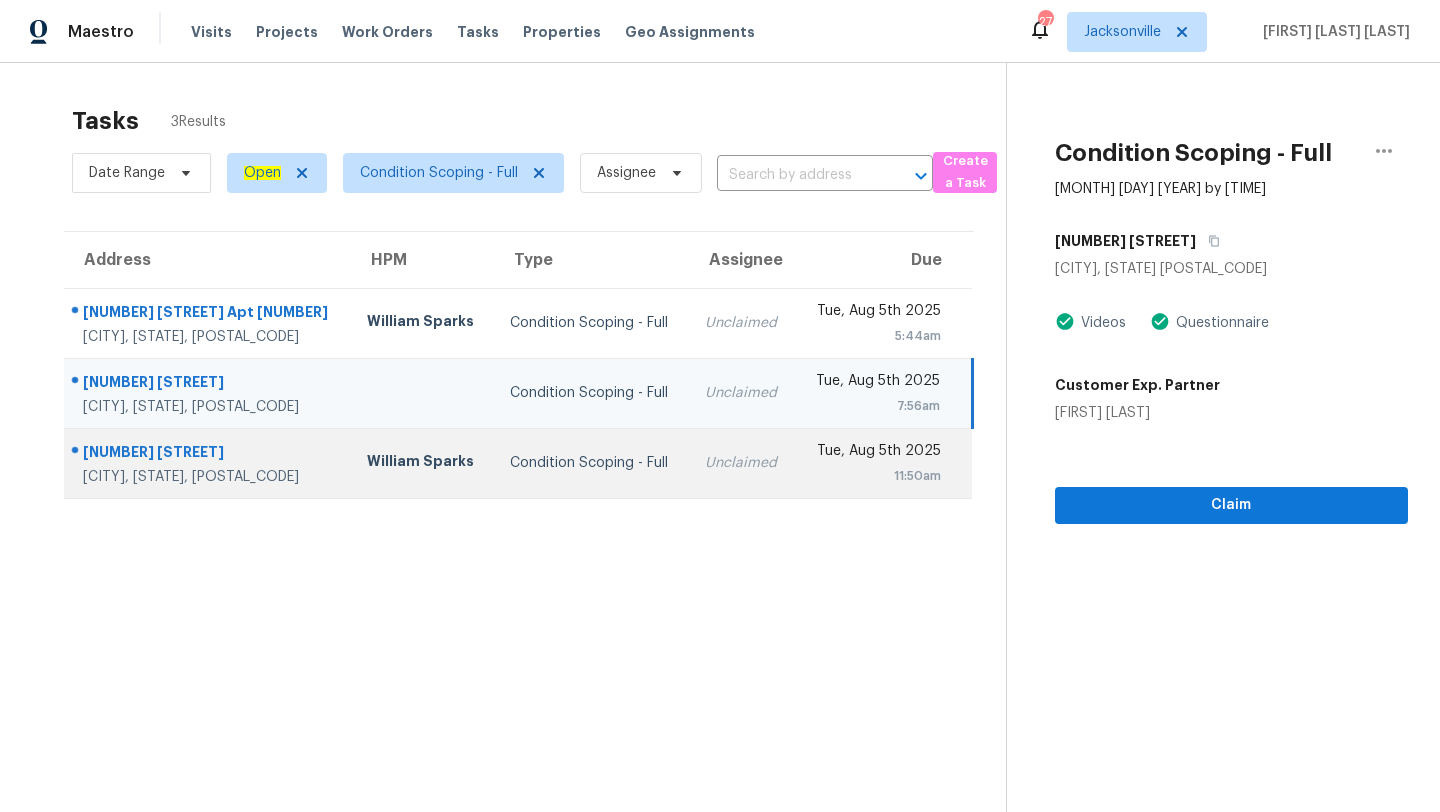 click on "Unclaimed" at bounding box center (742, 463) 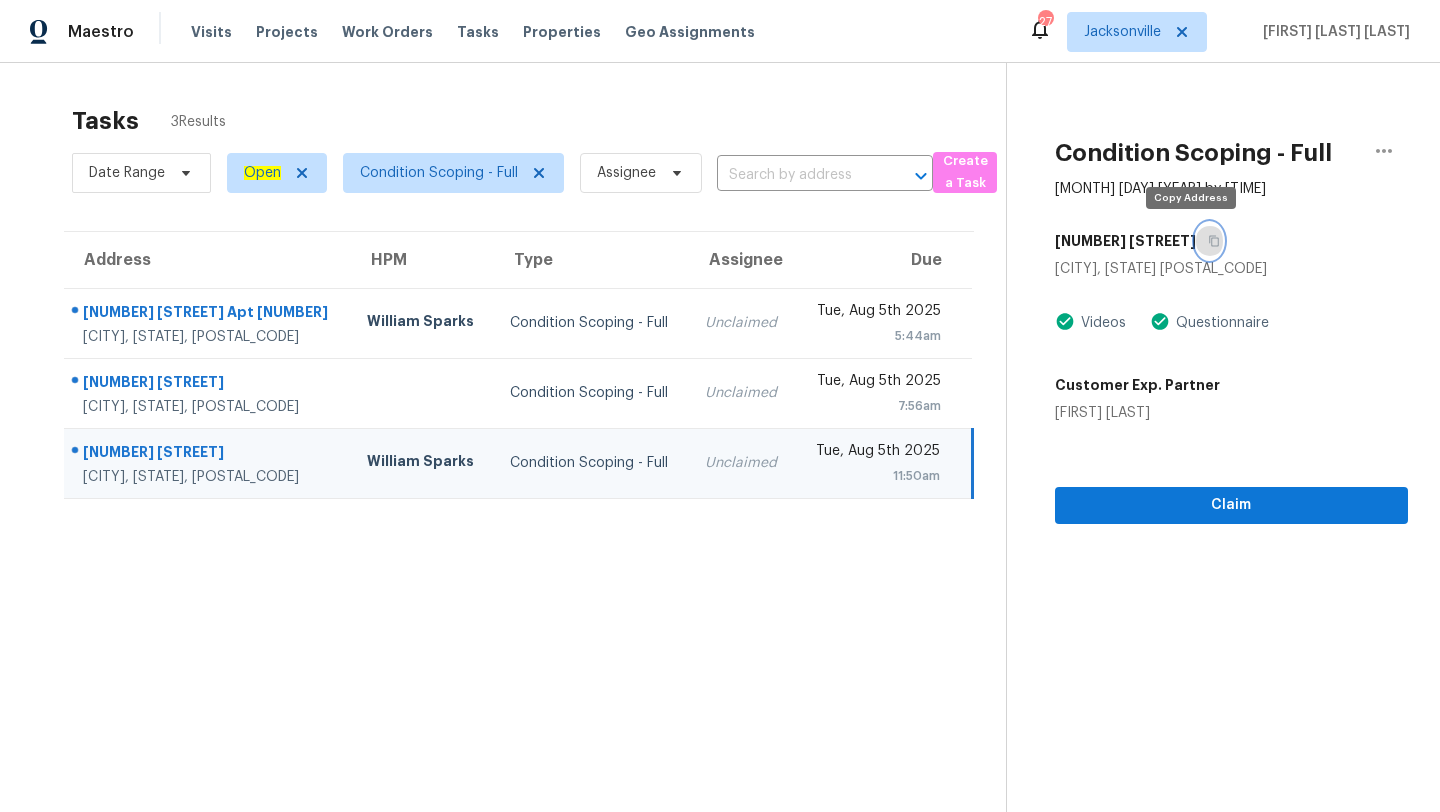 click 